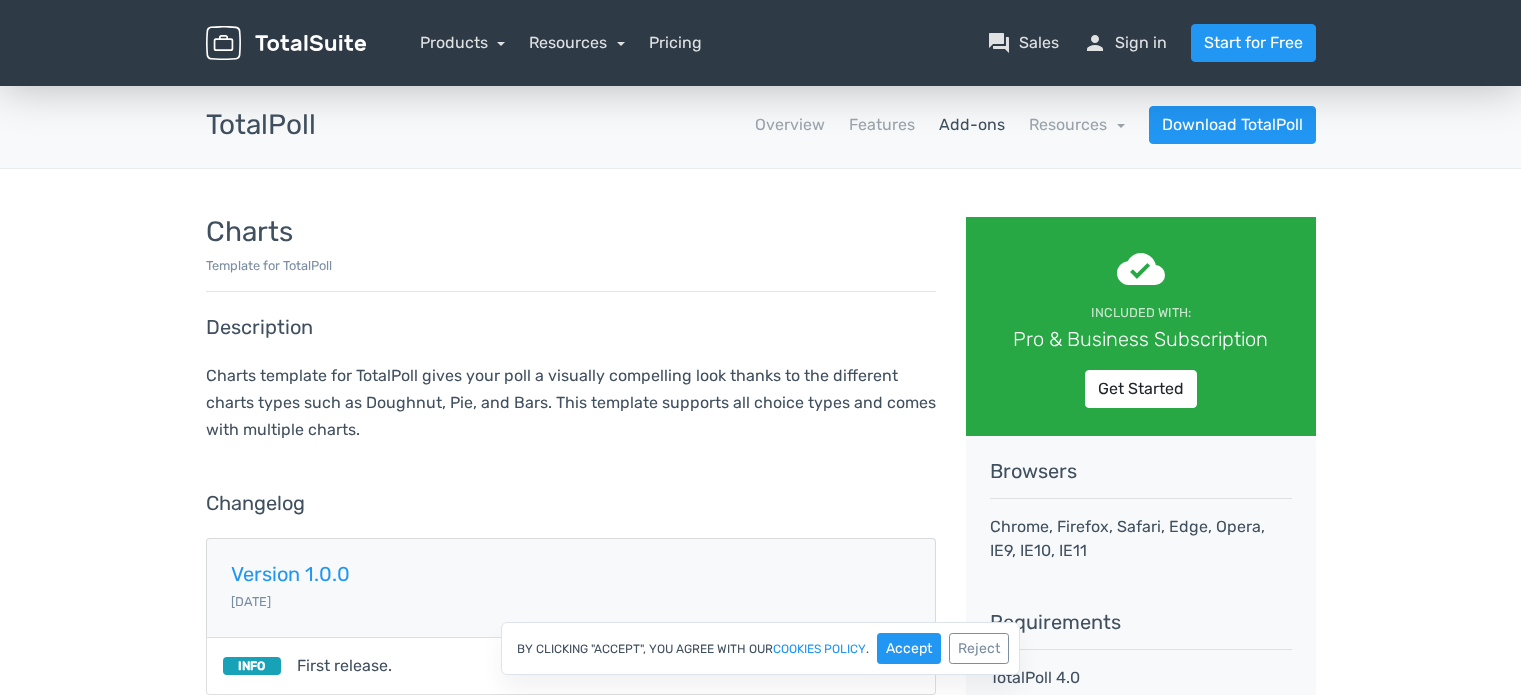 scroll, scrollTop: 0, scrollLeft: 0, axis: both 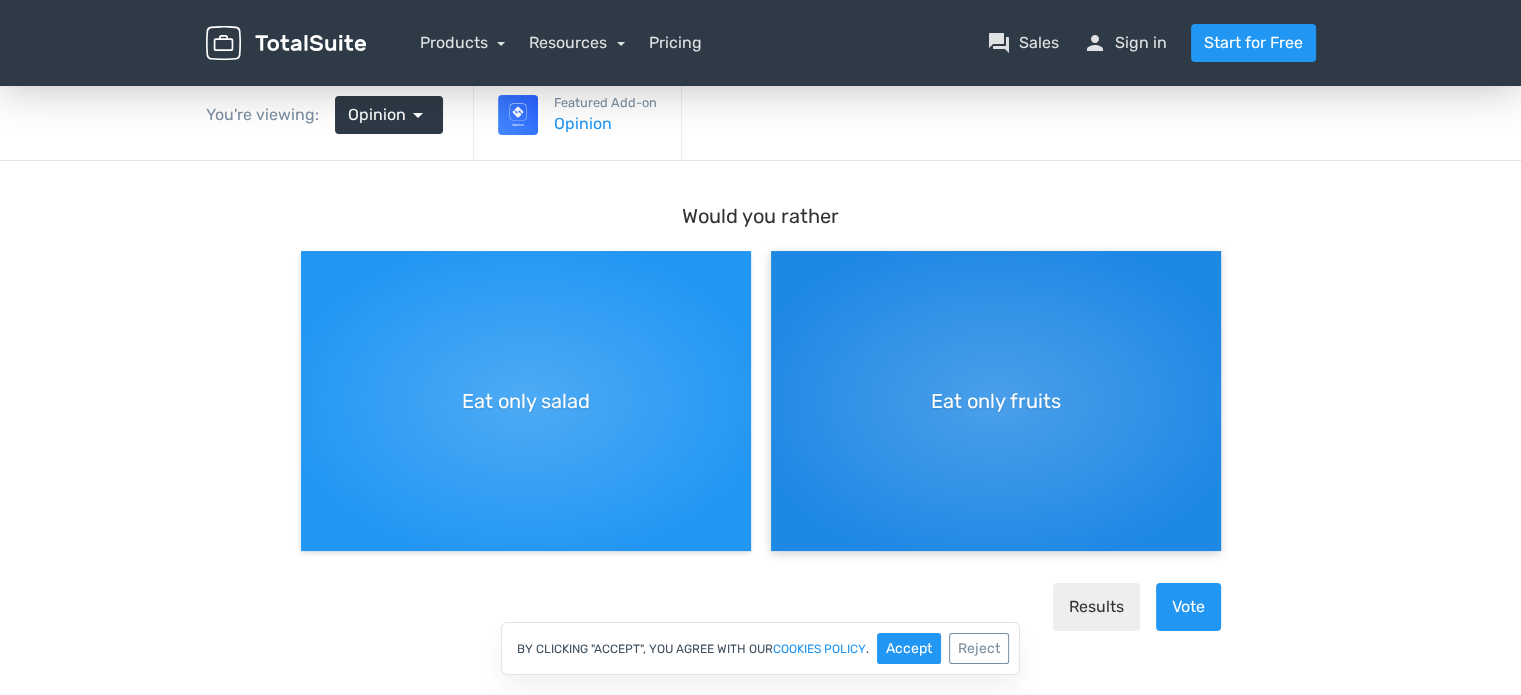 click on "Eat only fruits" at bounding box center [996, 401] 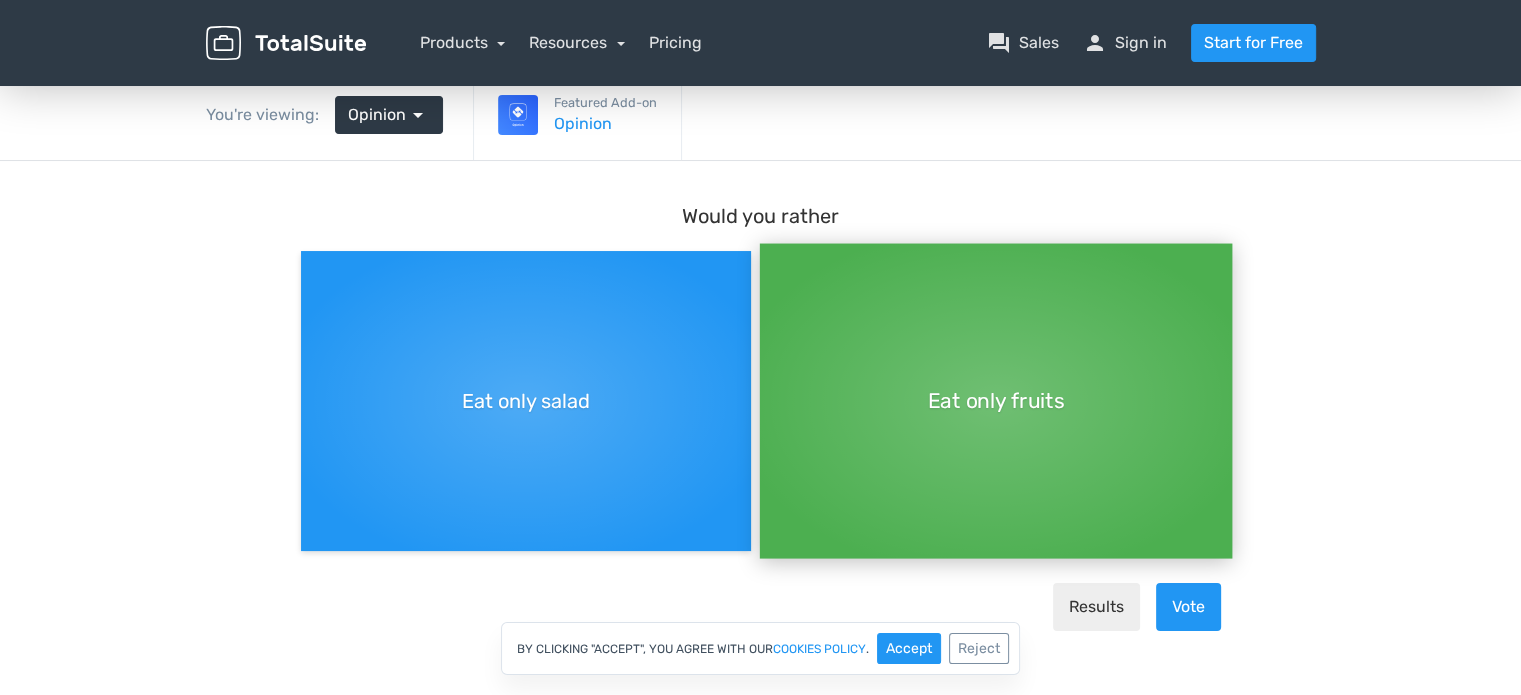 scroll, scrollTop: 16, scrollLeft: 0, axis: vertical 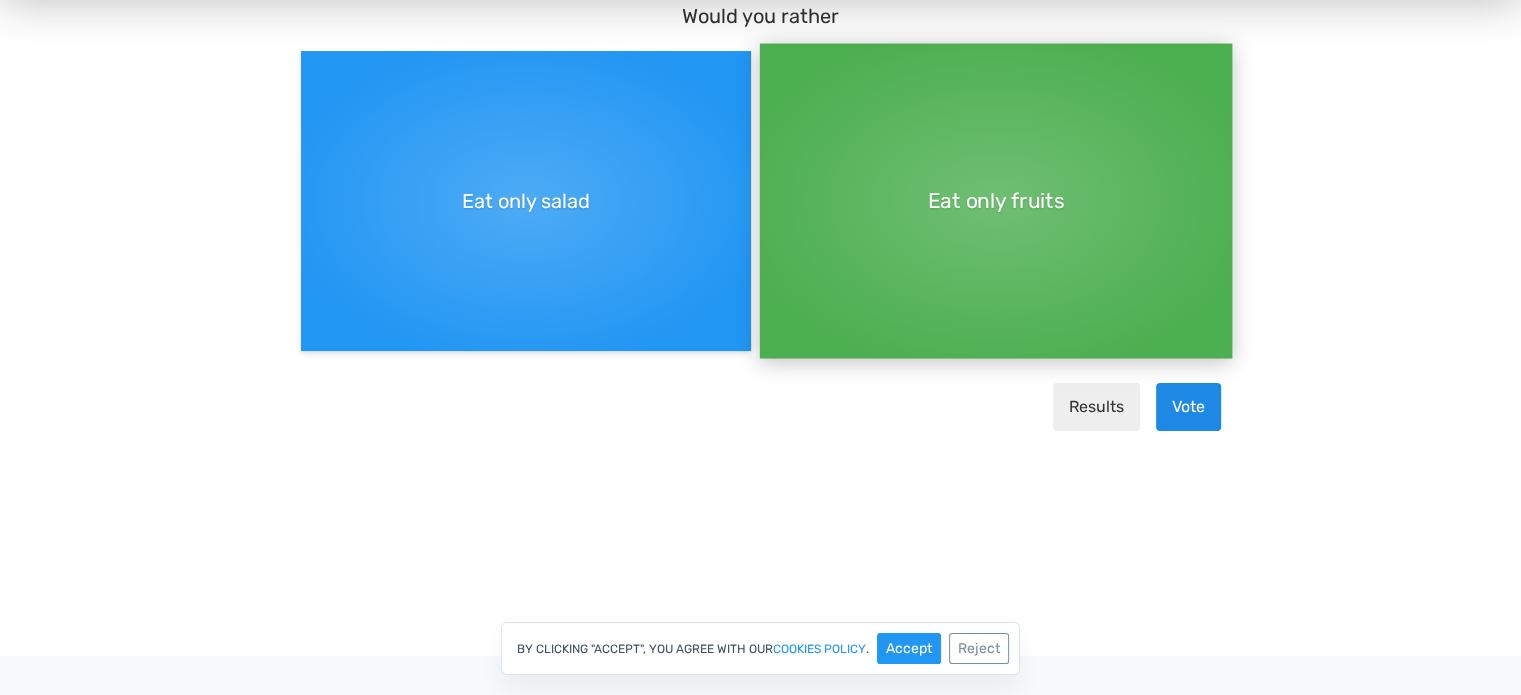 click on "Vote" at bounding box center (1188, 408) 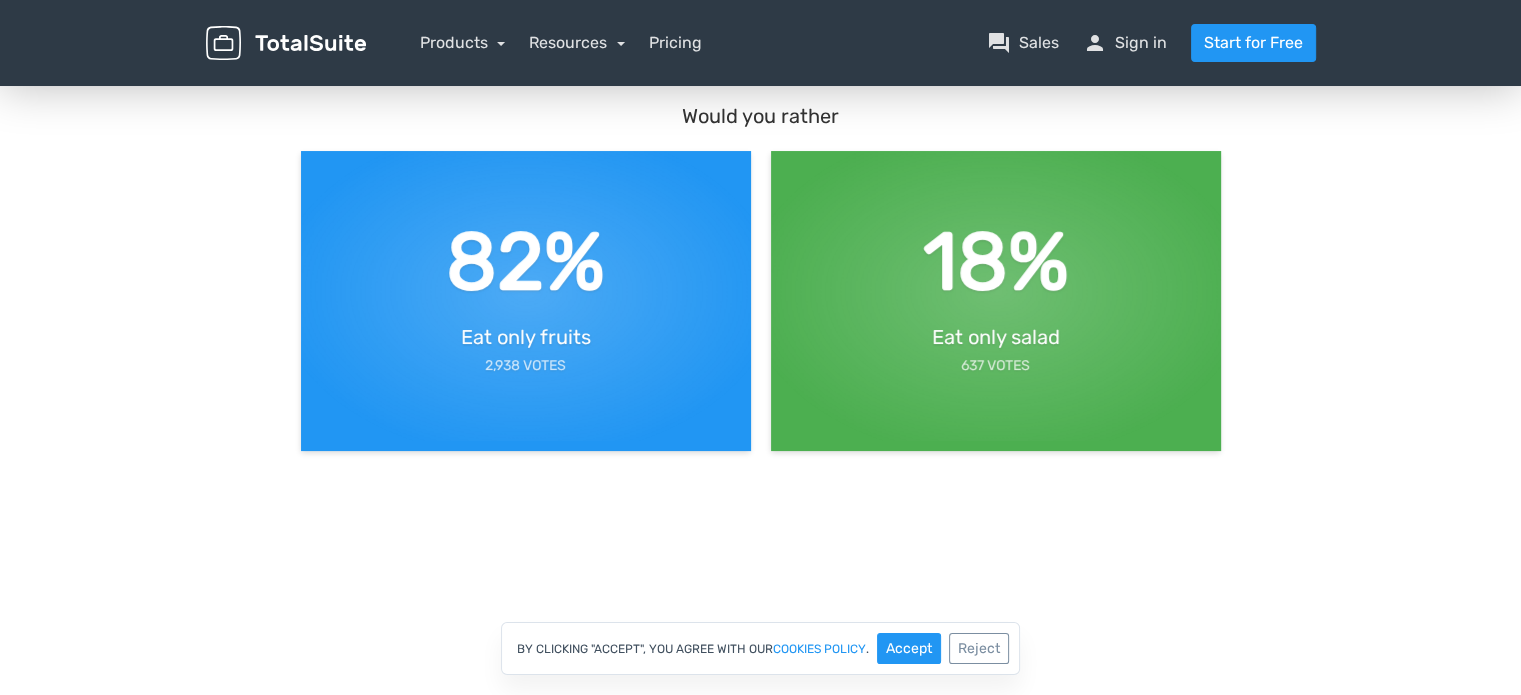 scroll, scrollTop: 100, scrollLeft: 0, axis: vertical 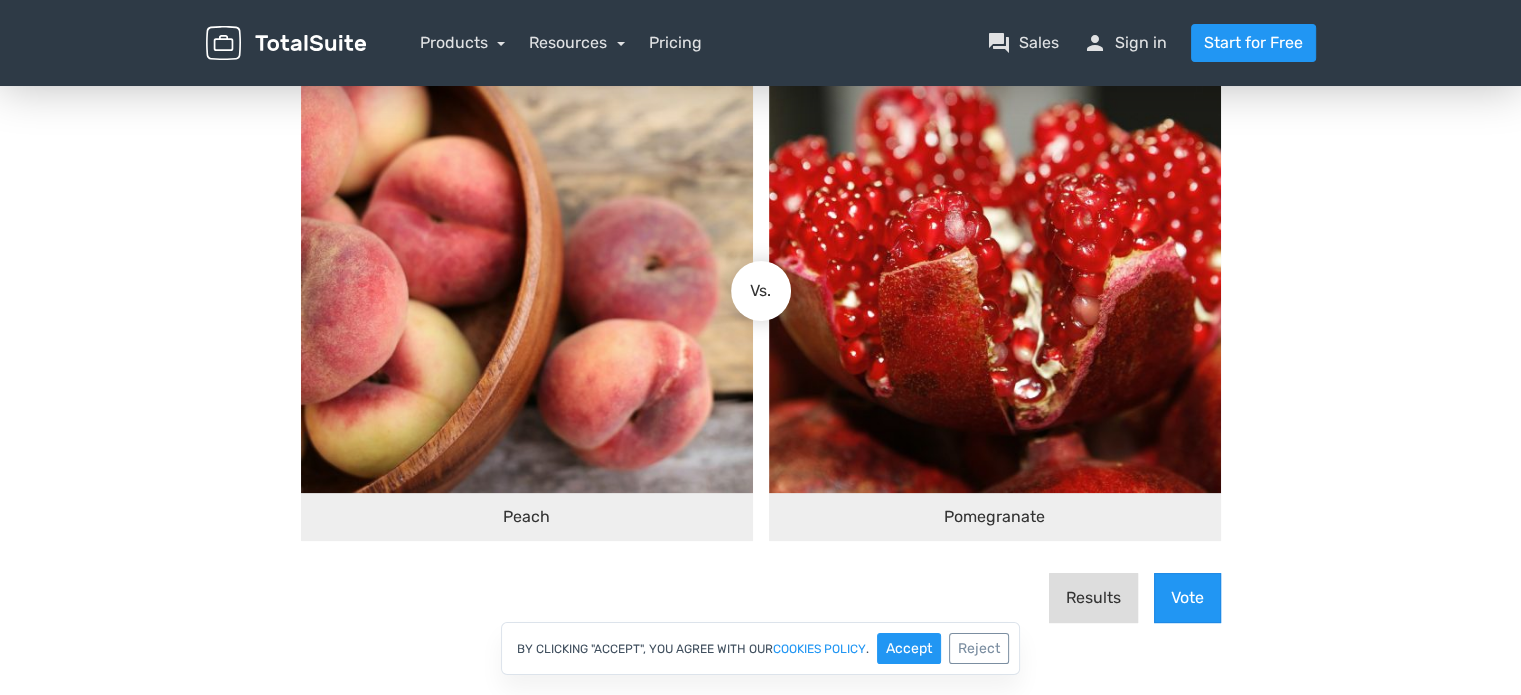click on "Results" at bounding box center [1093, 599] 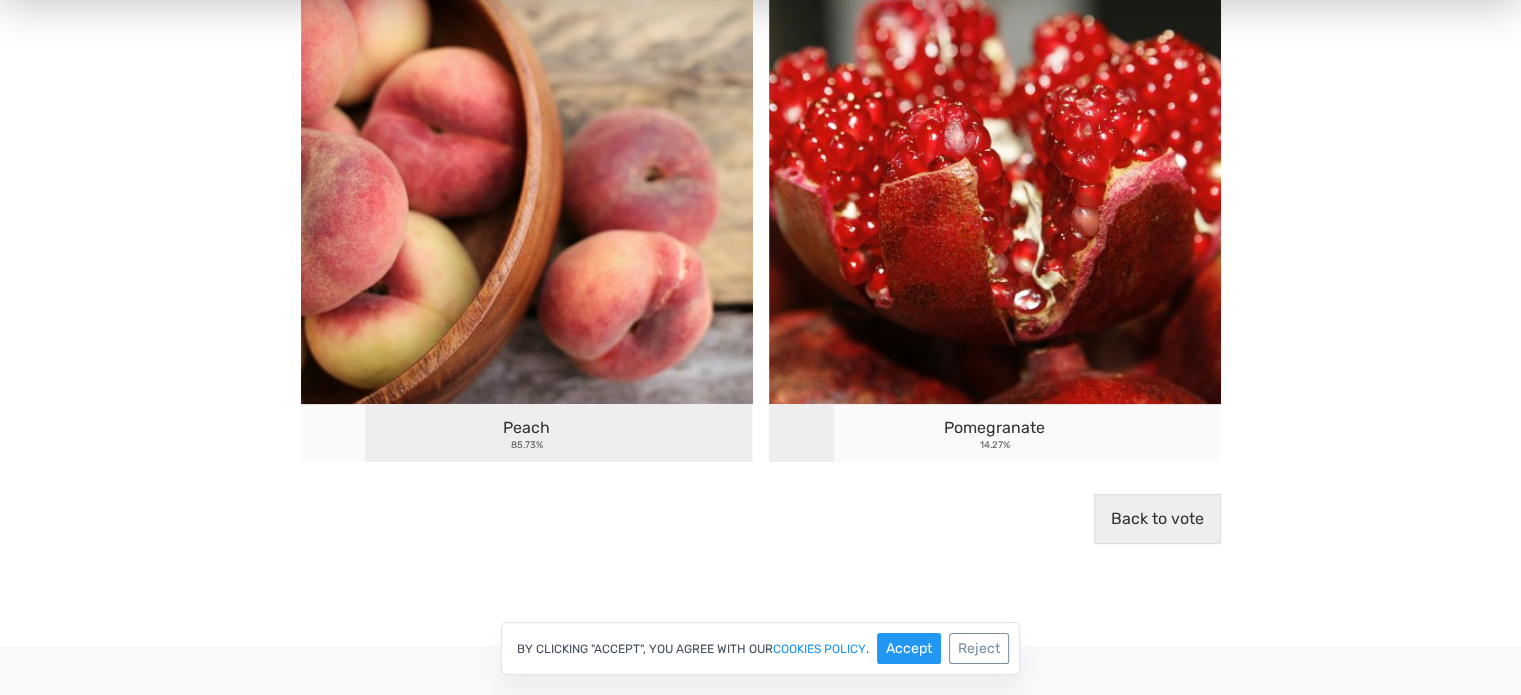 scroll, scrollTop: 400, scrollLeft: 0, axis: vertical 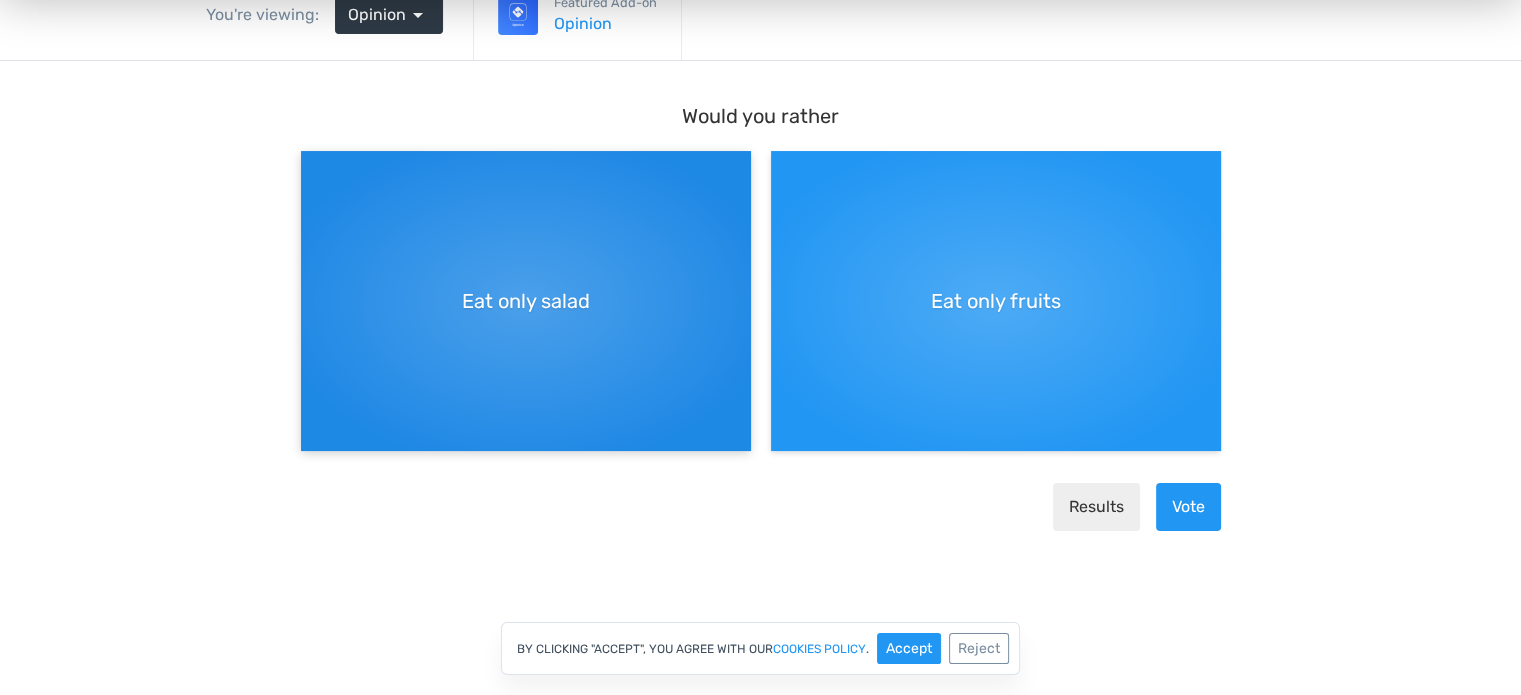 click on "Eat only salad" at bounding box center (526, 301) 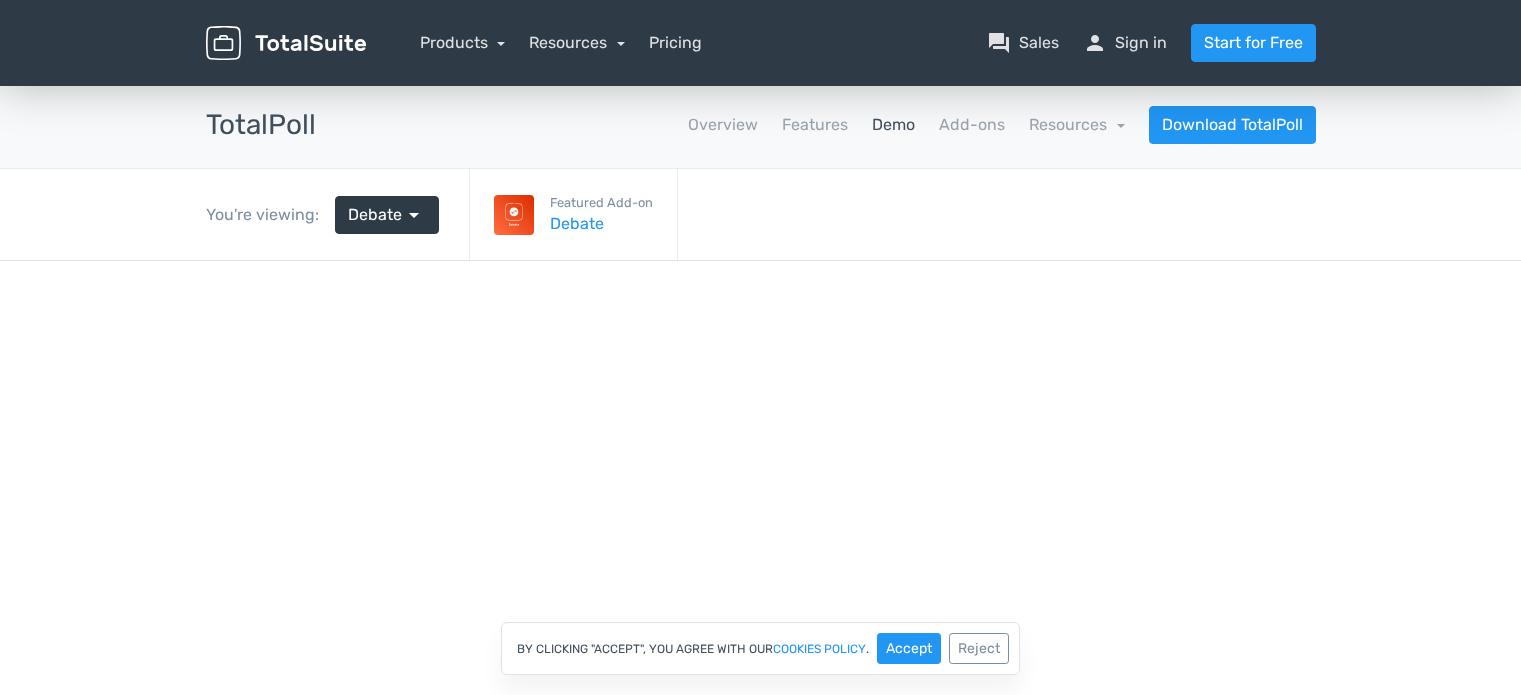 scroll, scrollTop: 0, scrollLeft: 0, axis: both 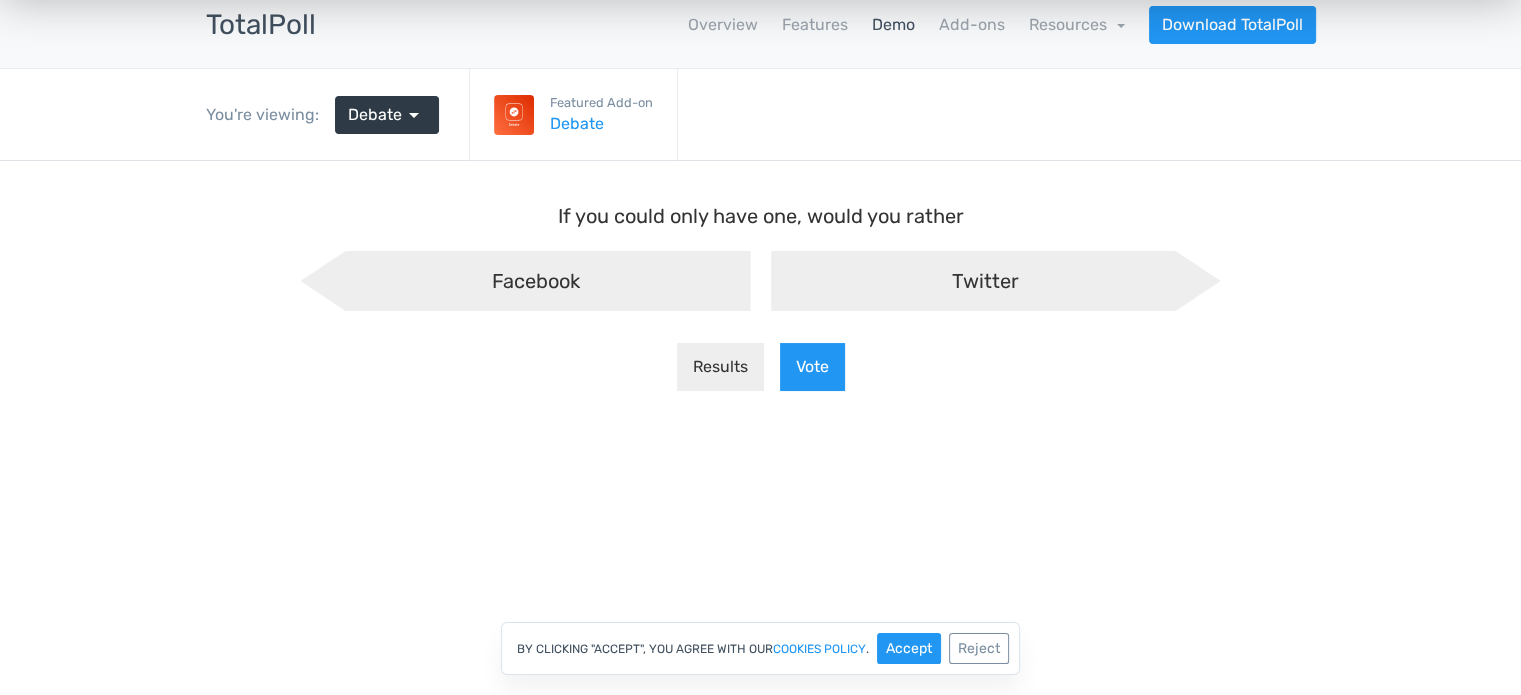 click on "Twitter" at bounding box center [996, 281] 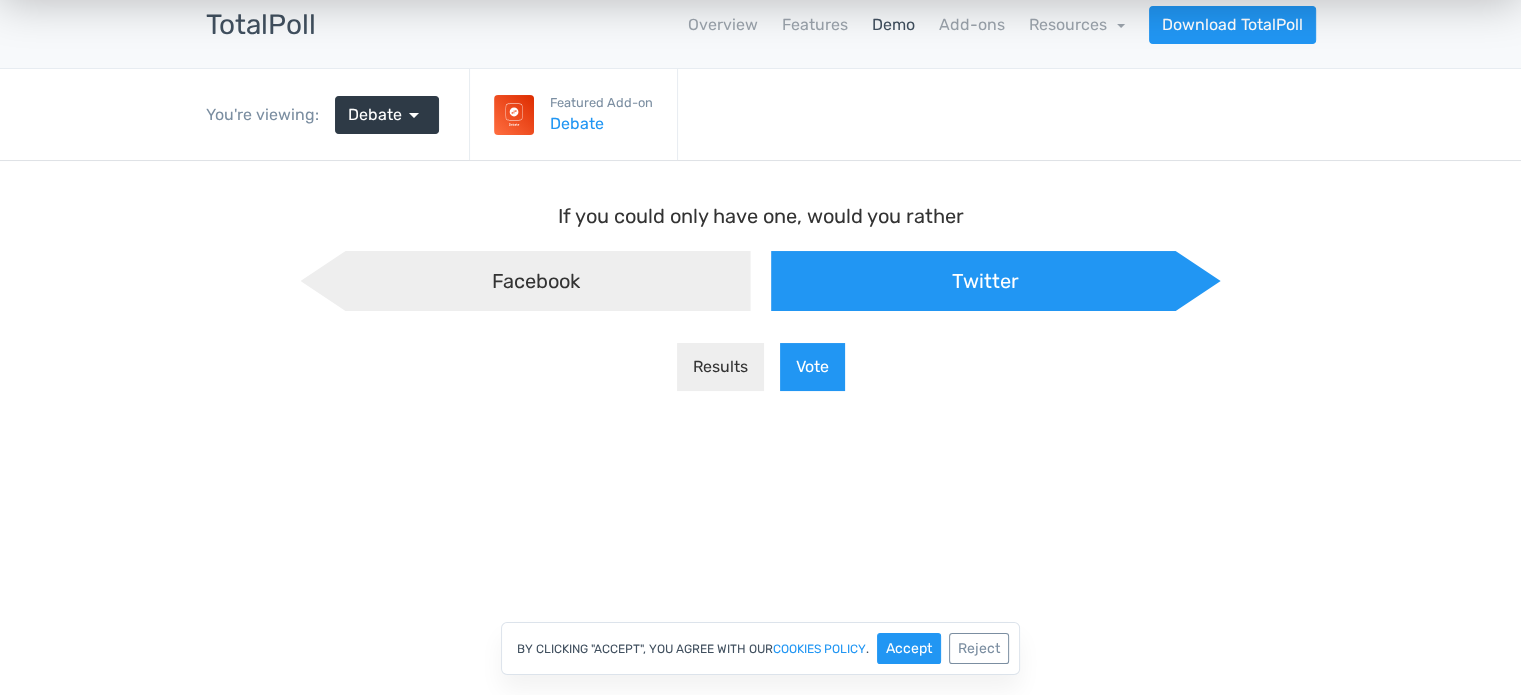 scroll, scrollTop: 16, scrollLeft: -10, axis: both 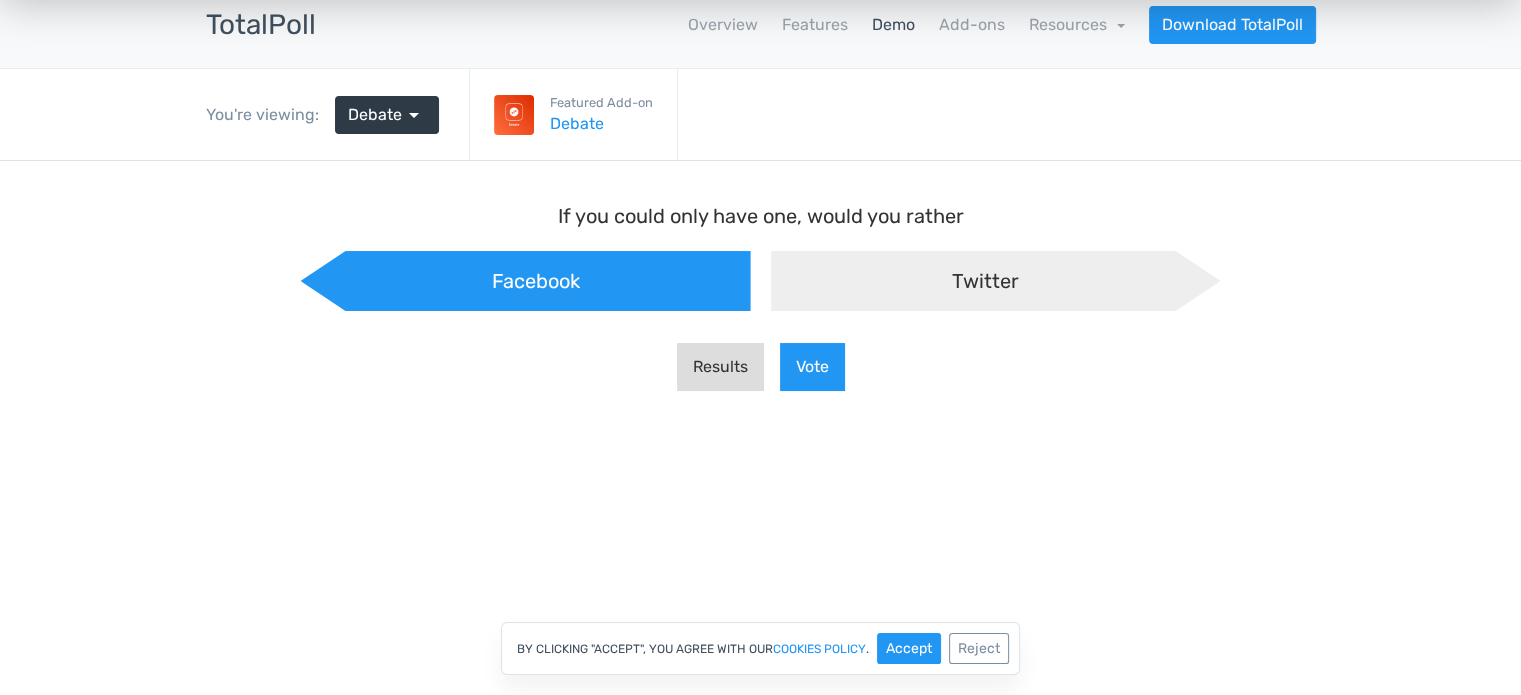 click on "Results" at bounding box center (720, 367) 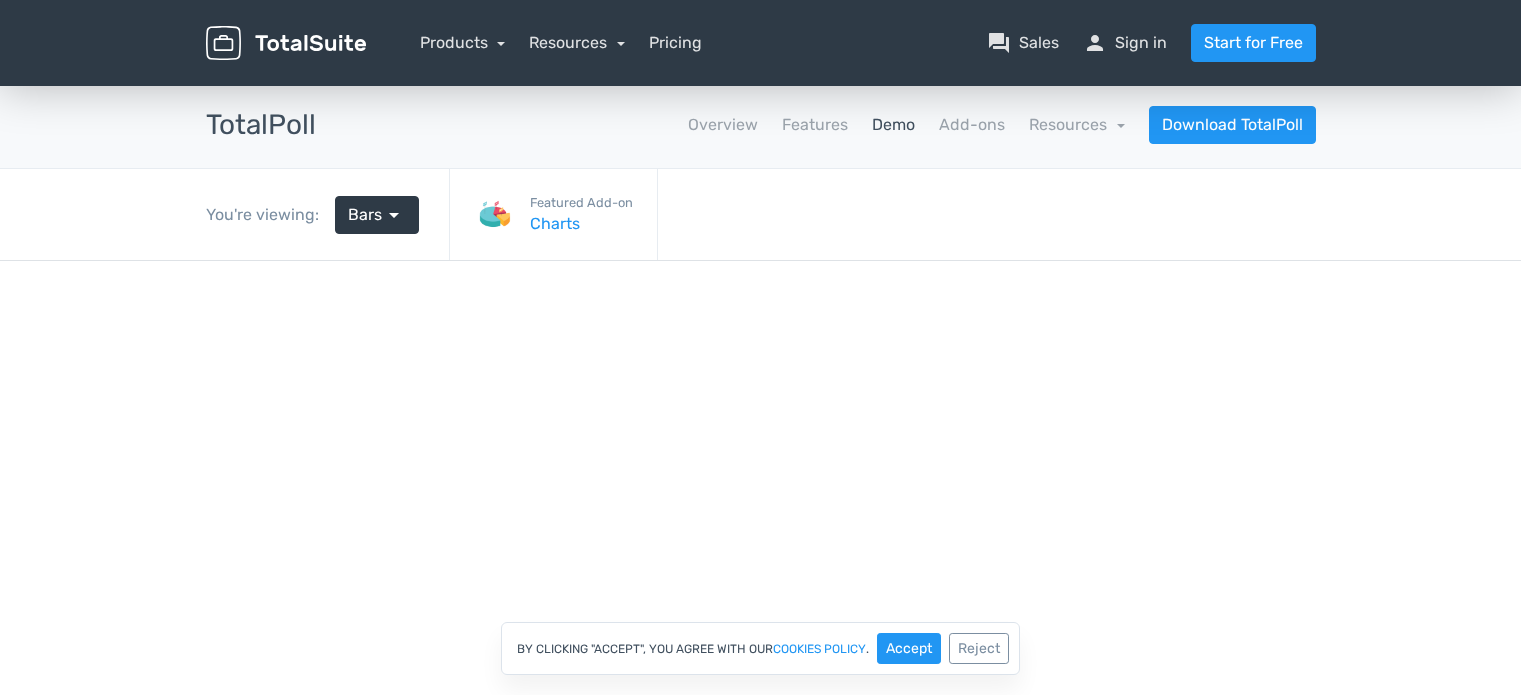 scroll, scrollTop: 0, scrollLeft: 0, axis: both 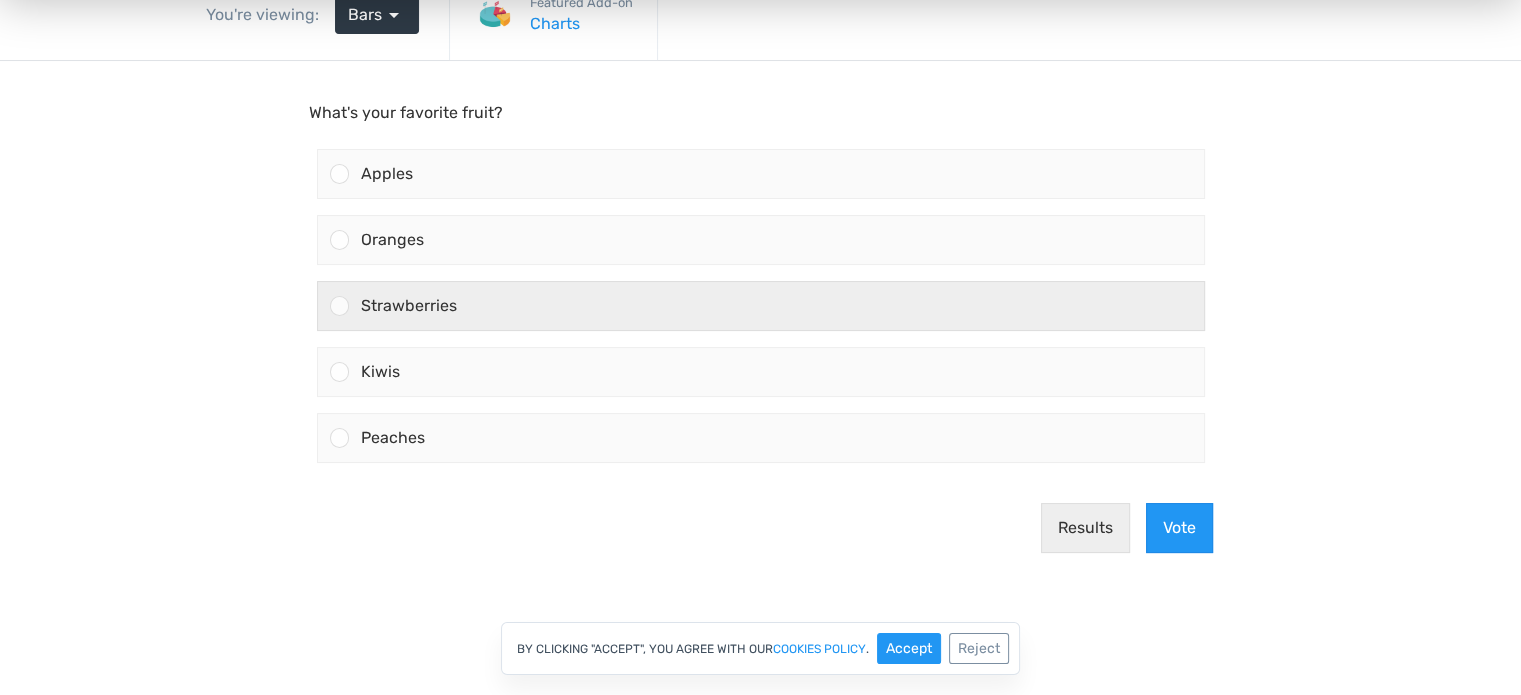 click on "Strawberries" at bounding box center [776, 306] 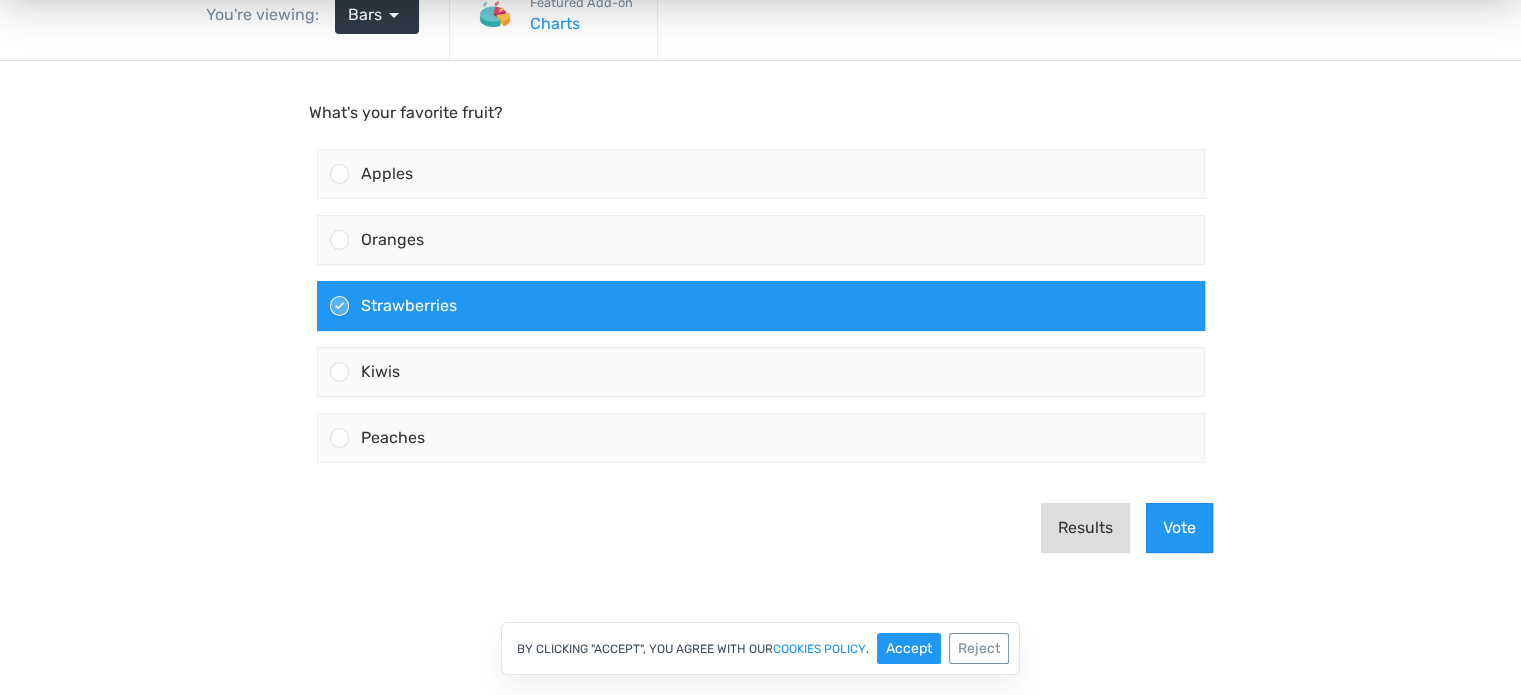 click on "Results" at bounding box center (1085, 528) 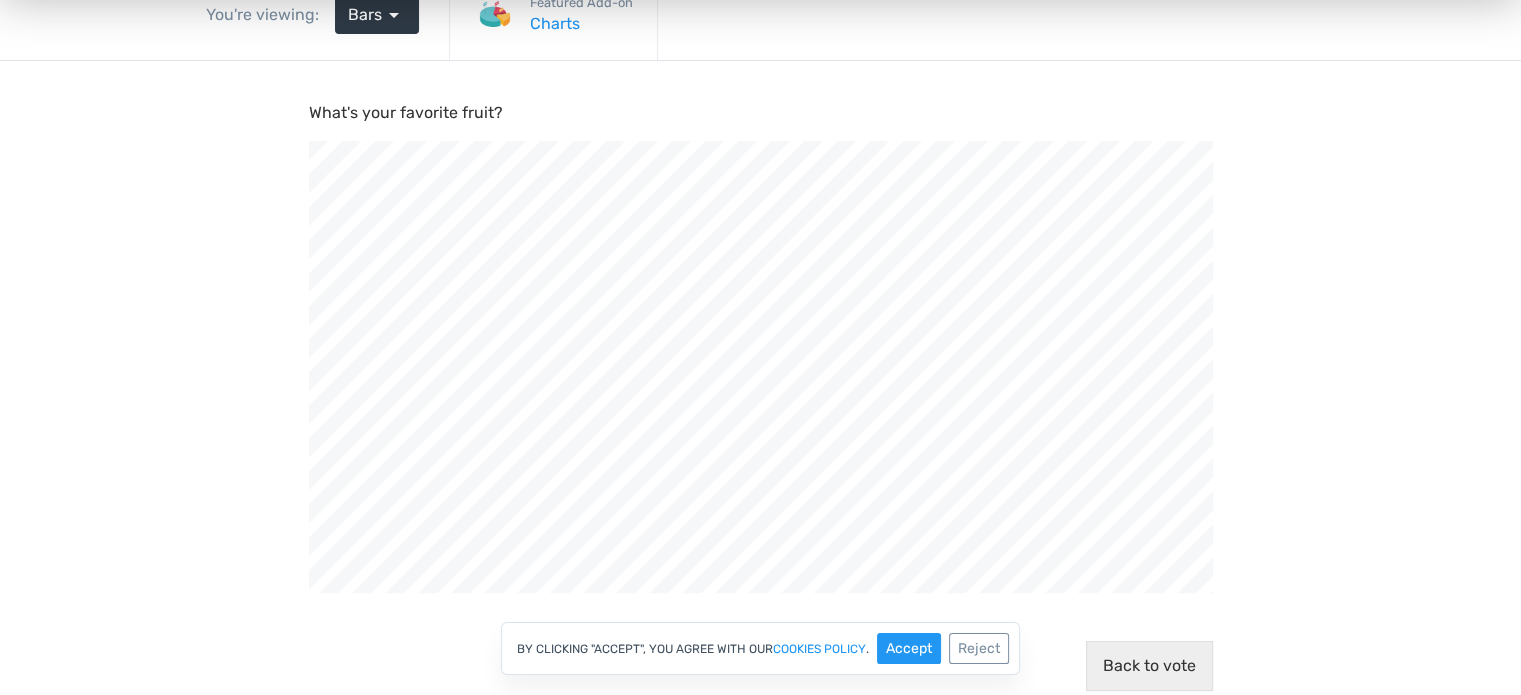 scroll, scrollTop: 999313, scrollLeft: 998479, axis: both 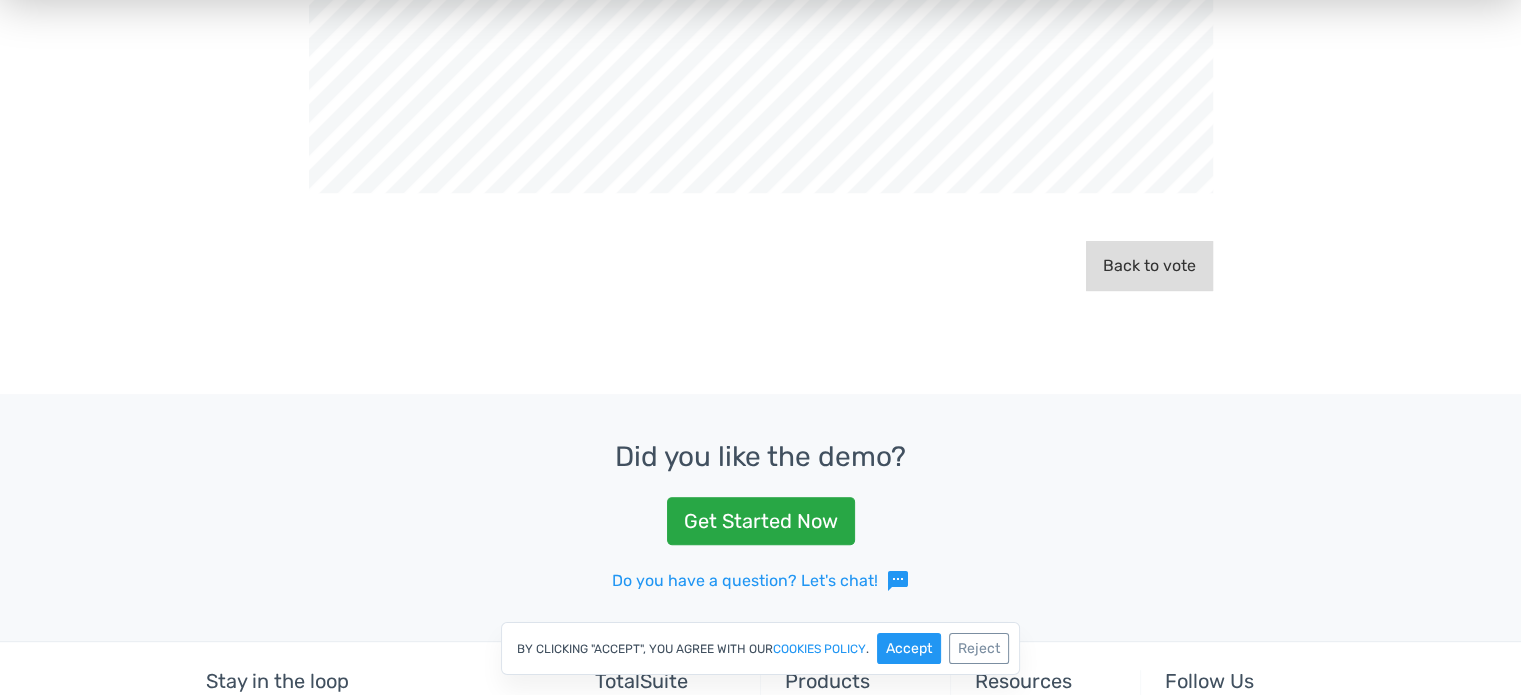 click on "Back to vote" at bounding box center [1149, 267] 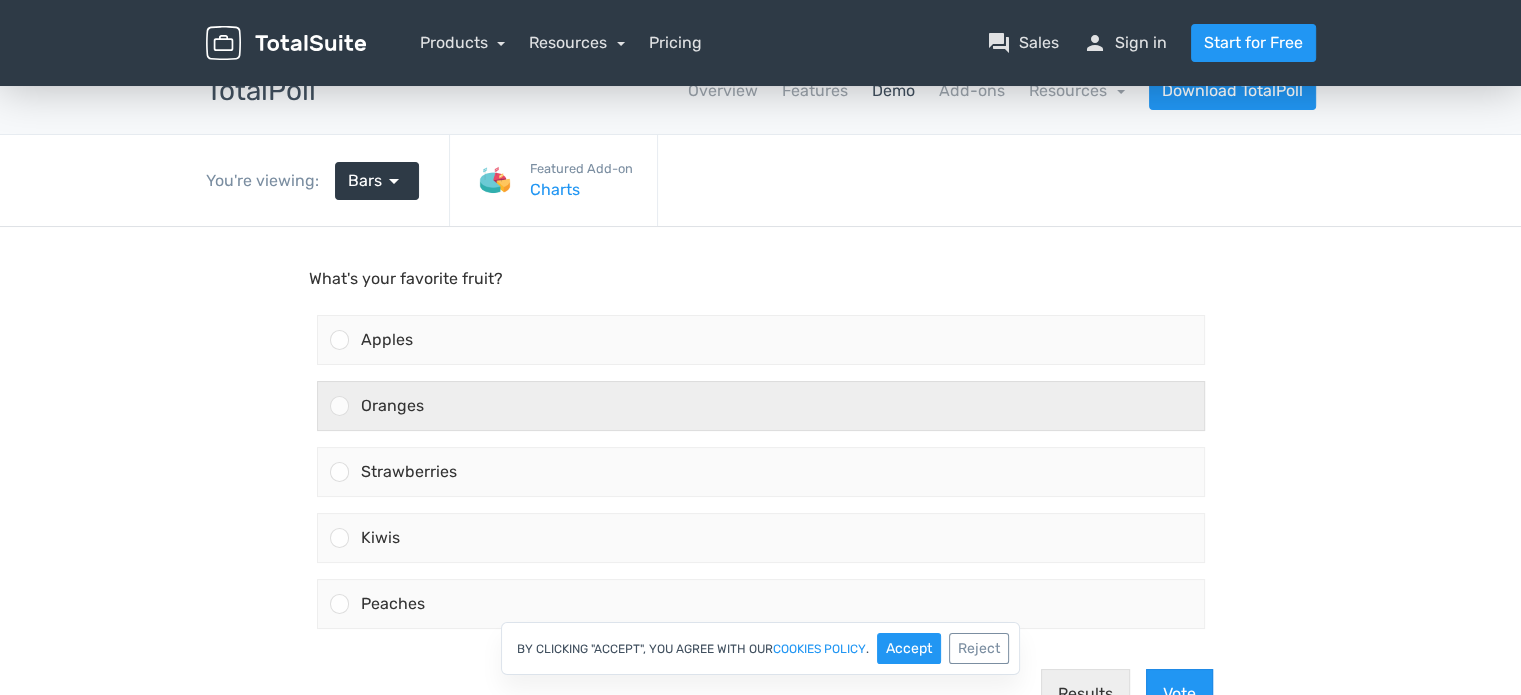 scroll, scrollTop: 0, scrollLeft: 0, axis: both 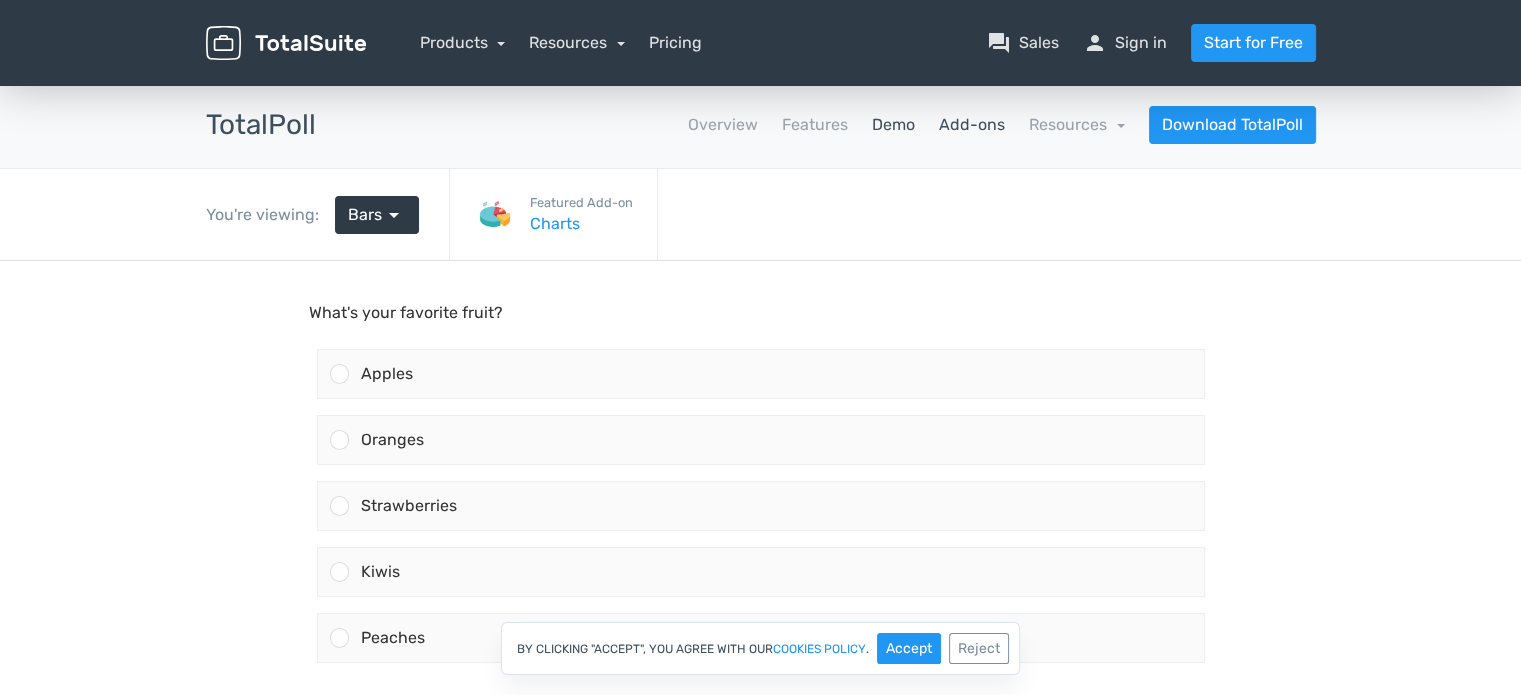 click on "Add-ons" at bounding box center [972, 125] 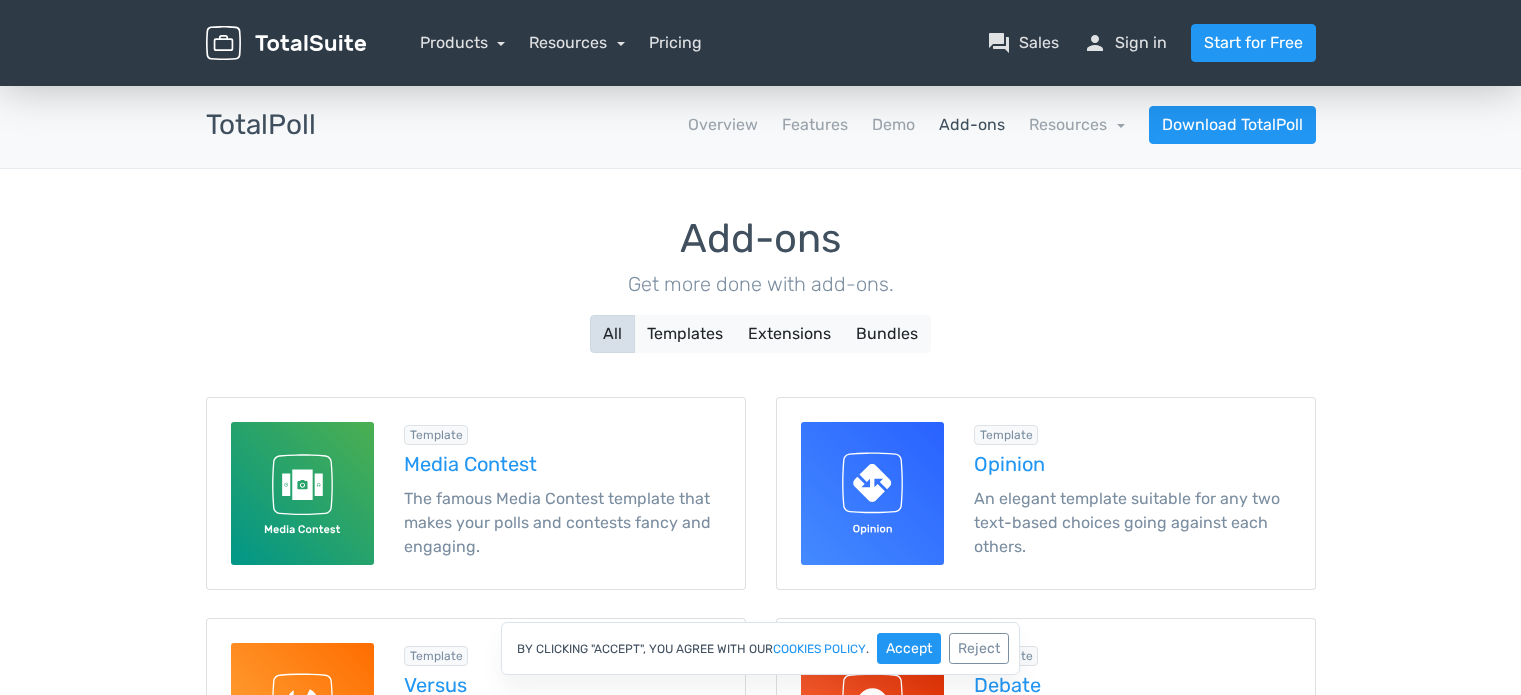 scroll, scrollTop: 0, scrollLeft: 0, axis: both 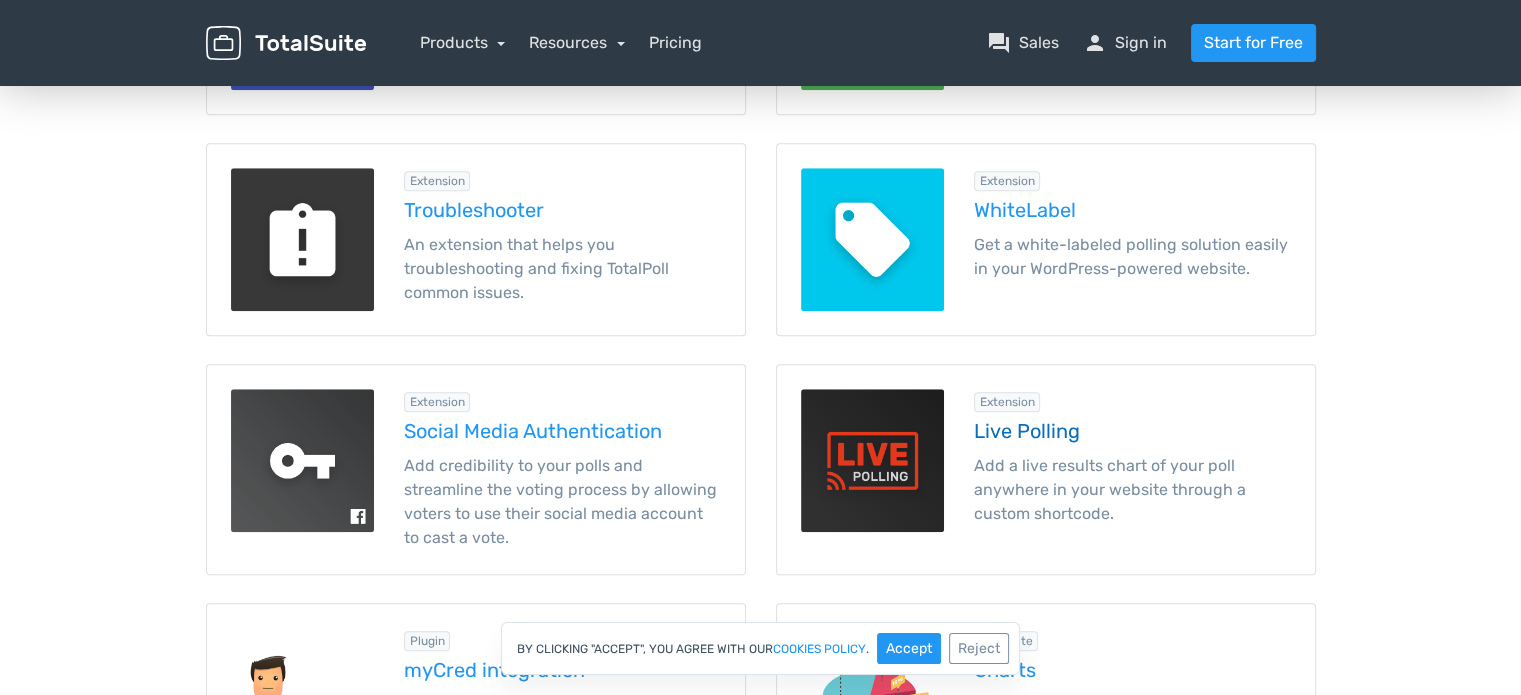 click at bounding box center (872, 460) 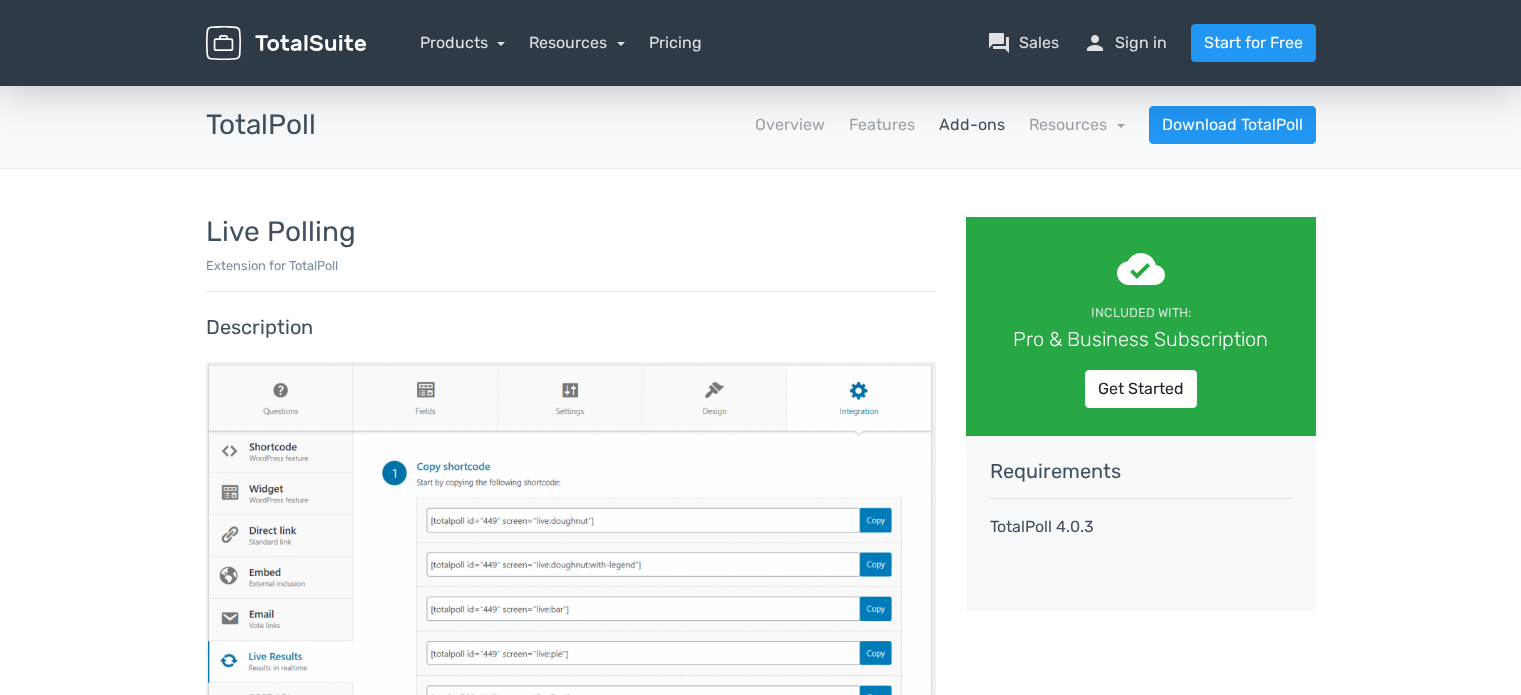 scroll, scrollTop: 0, scrollLeft: 0, axis: both 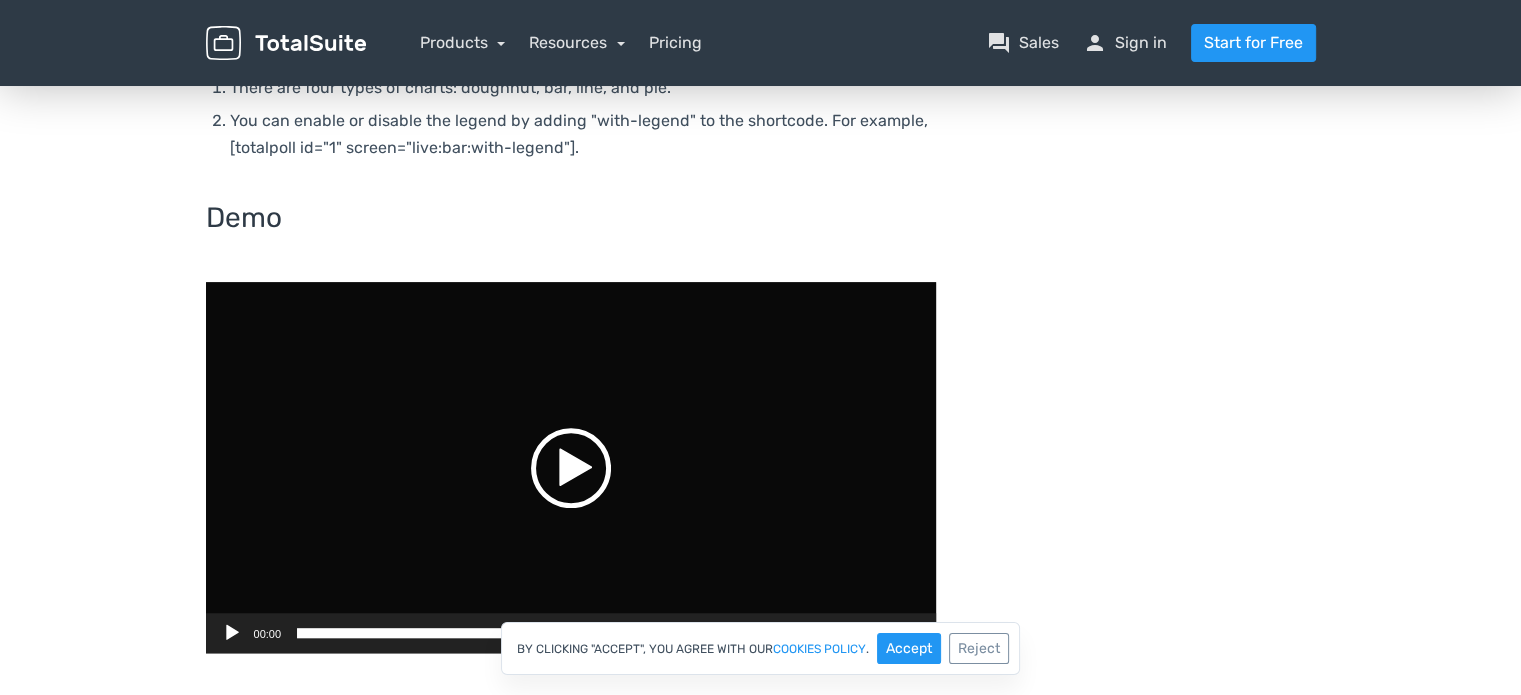 click at bounding box center (571, 468) 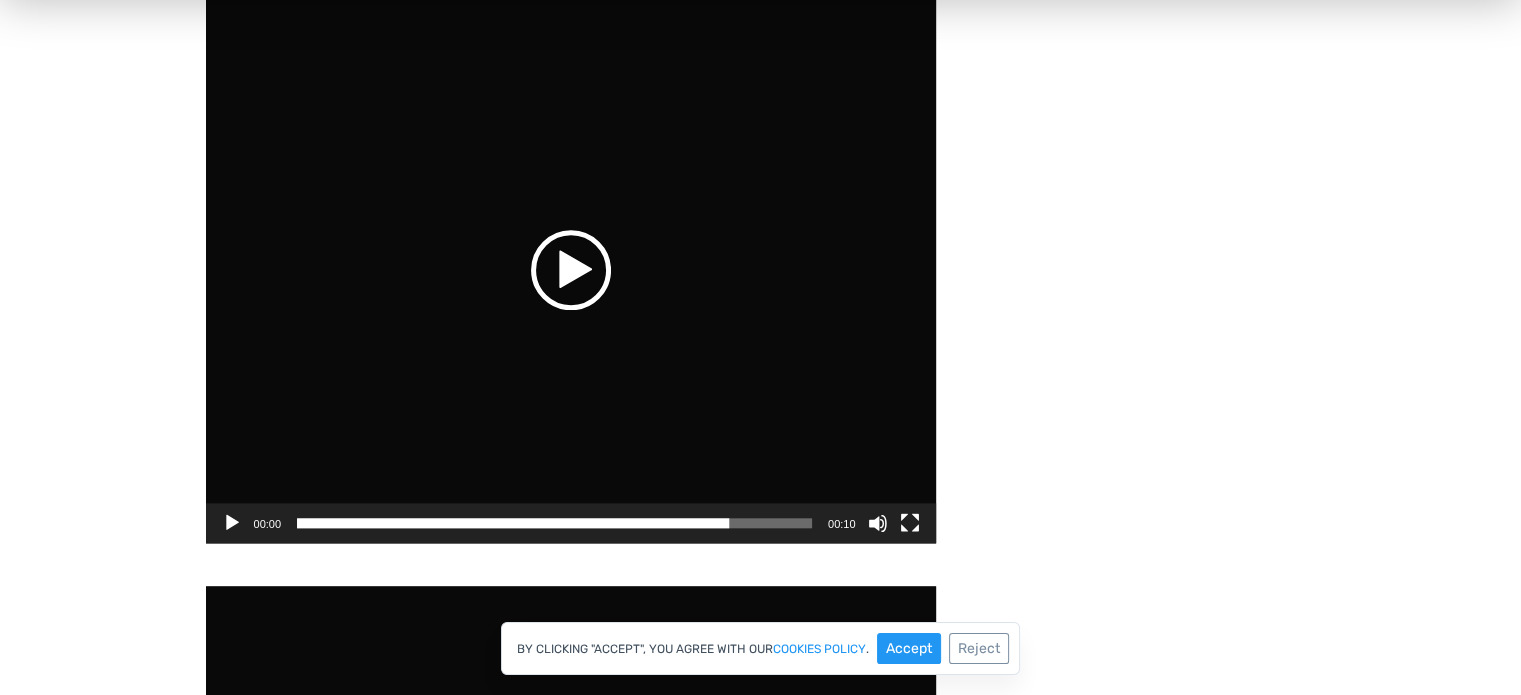 scroll, scrollTop: 2000, scrollLeft: 0, axis: vertical 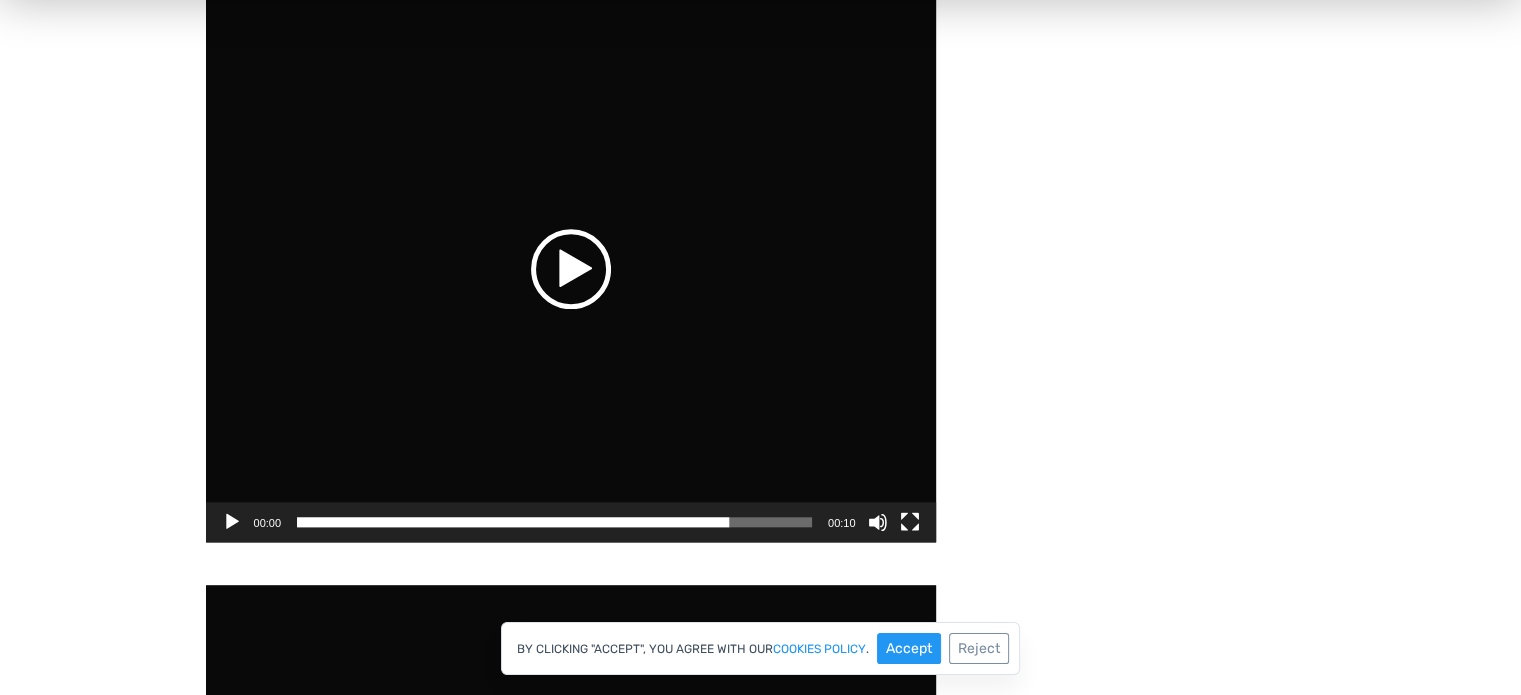 click at bounding box center [571, 269] 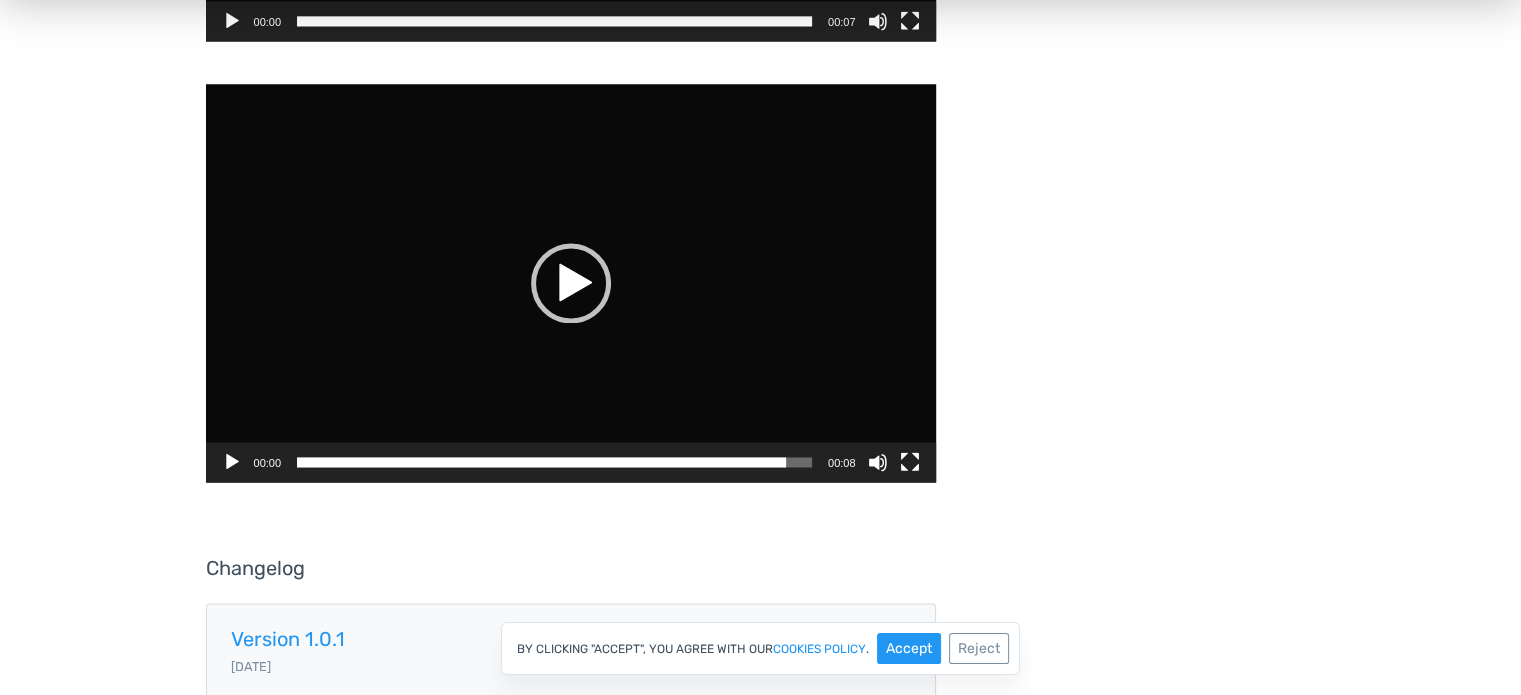 scroll, scrollTop: 3500, scrollLeft: 0, axis: vertical 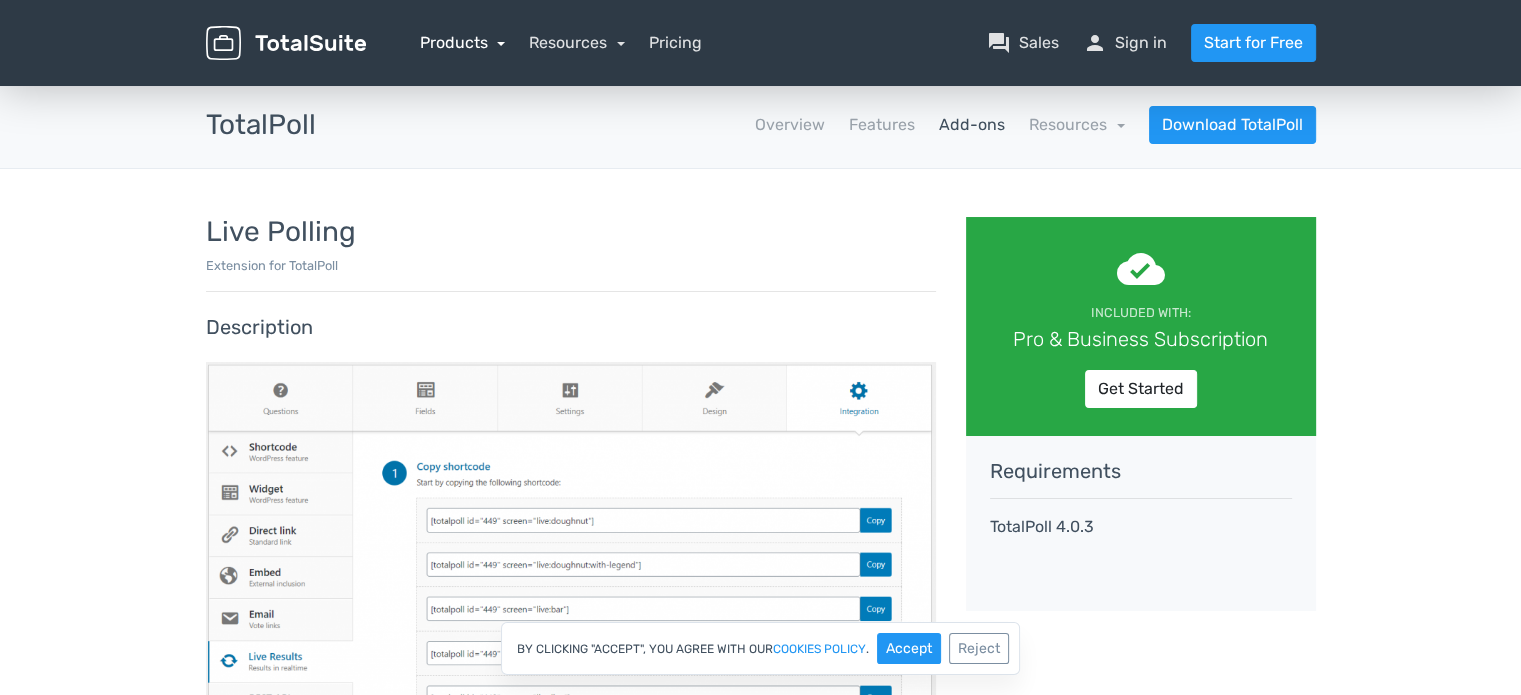 click on "Products" at bounding box center (463, 42) 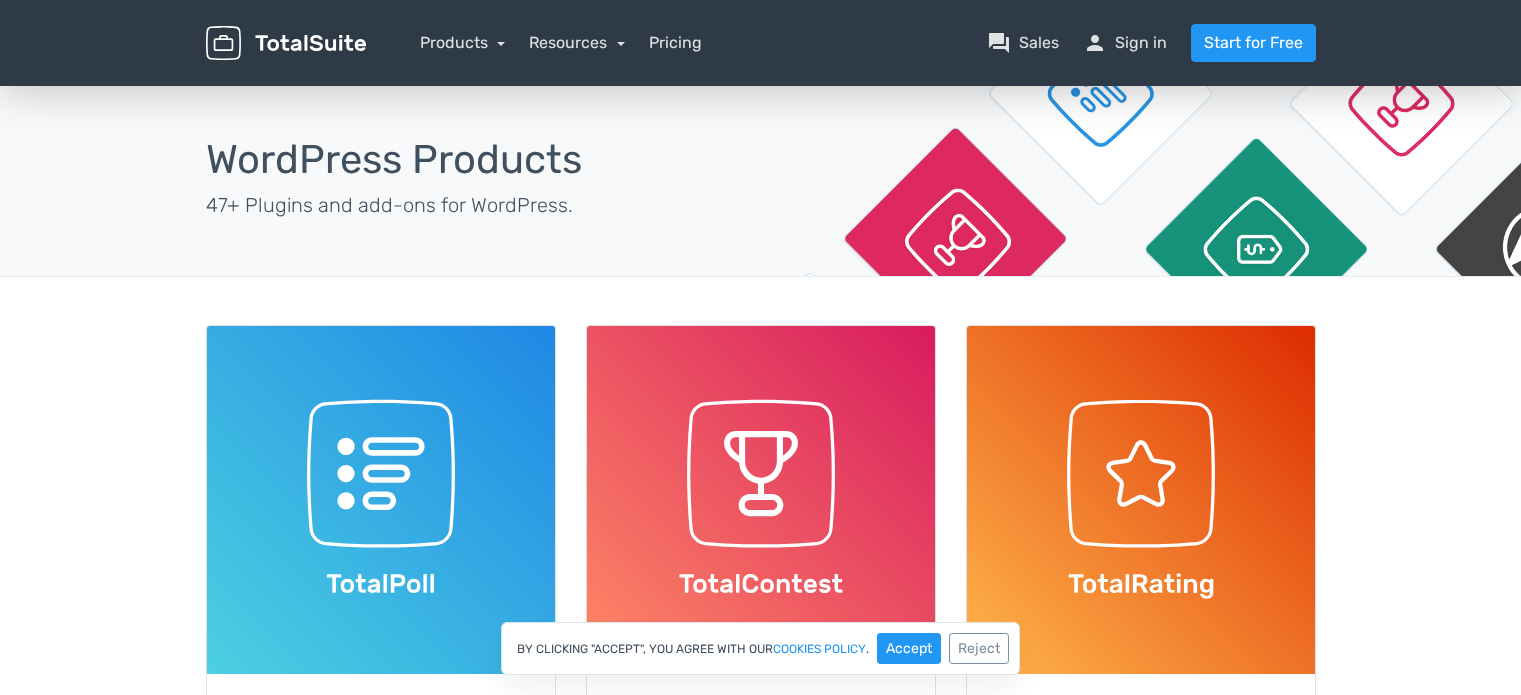 scroll, scrollTop: 0, scrollLeft: 0, axis: both 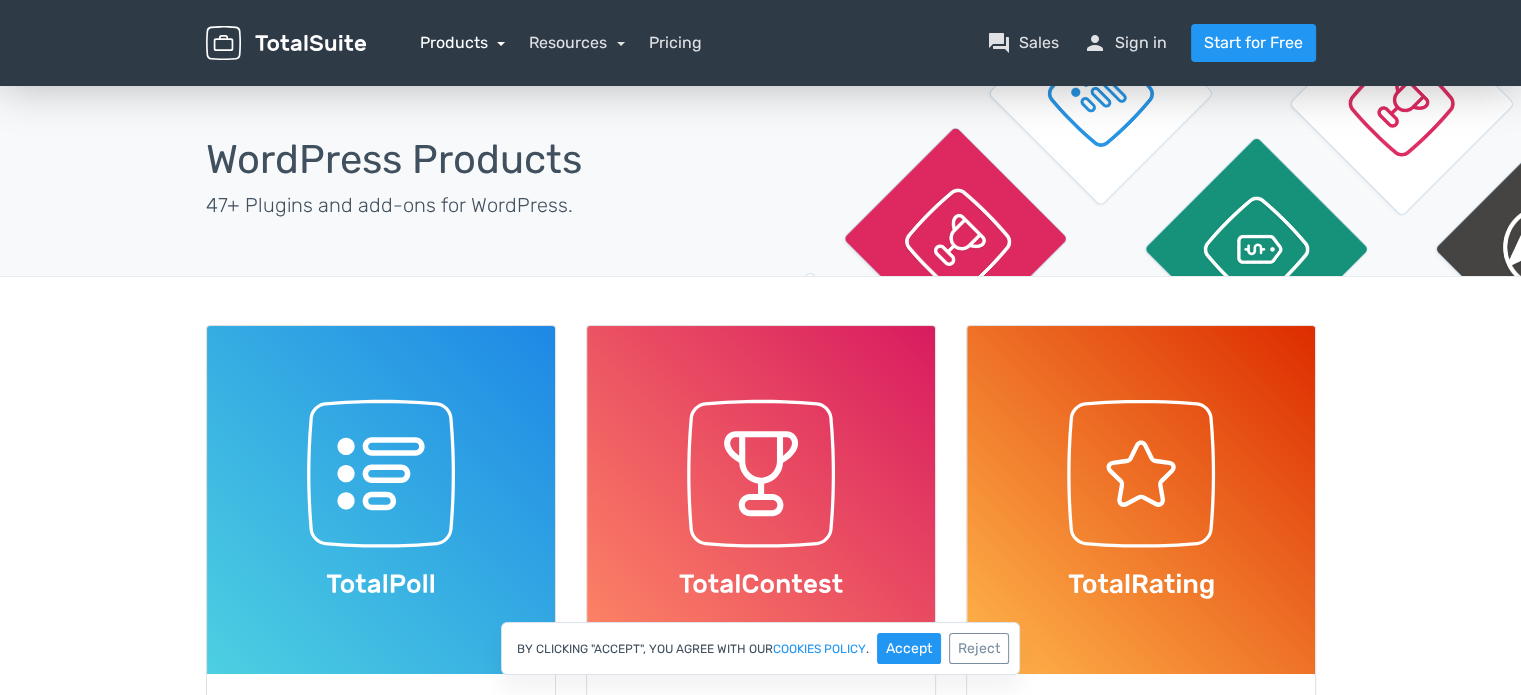 click on "Products" at bounding box center [463, 42] 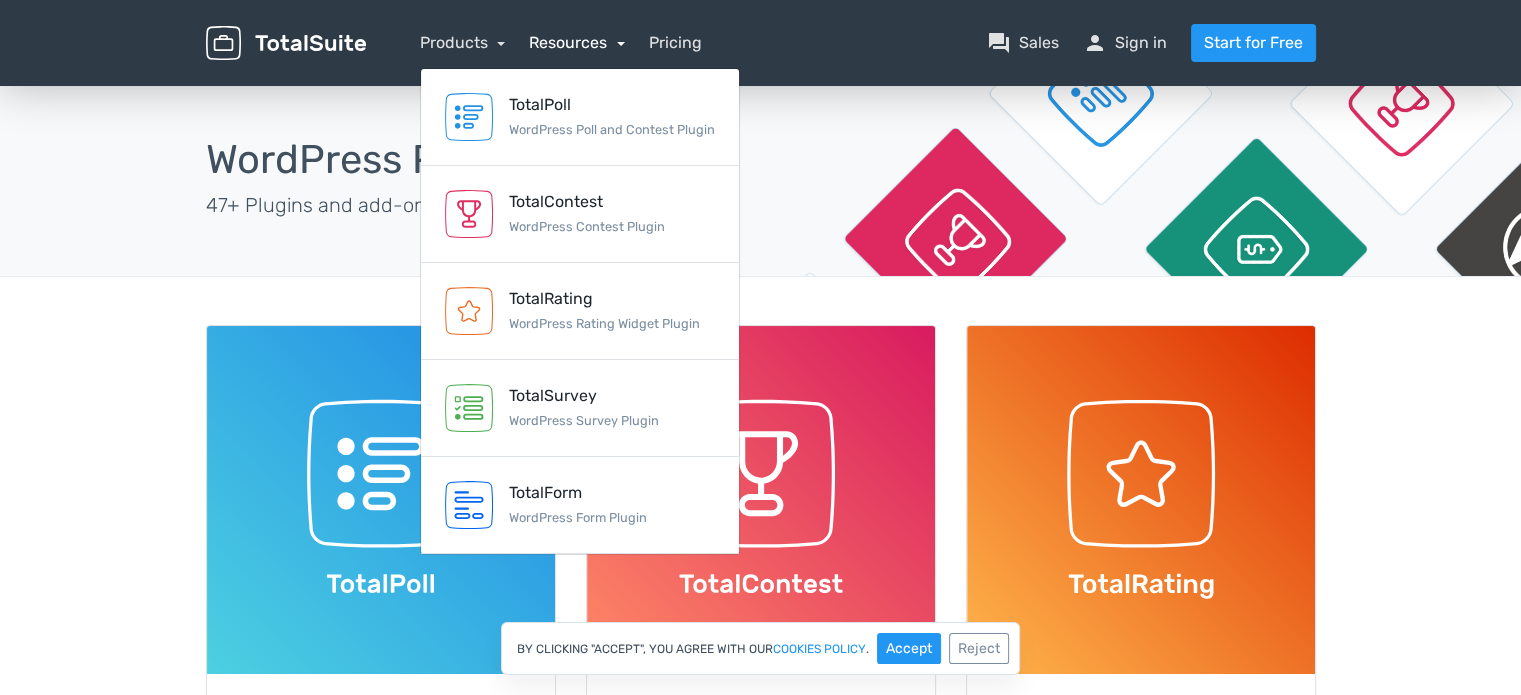 click on "Resources" at bounding box center [577, 42] 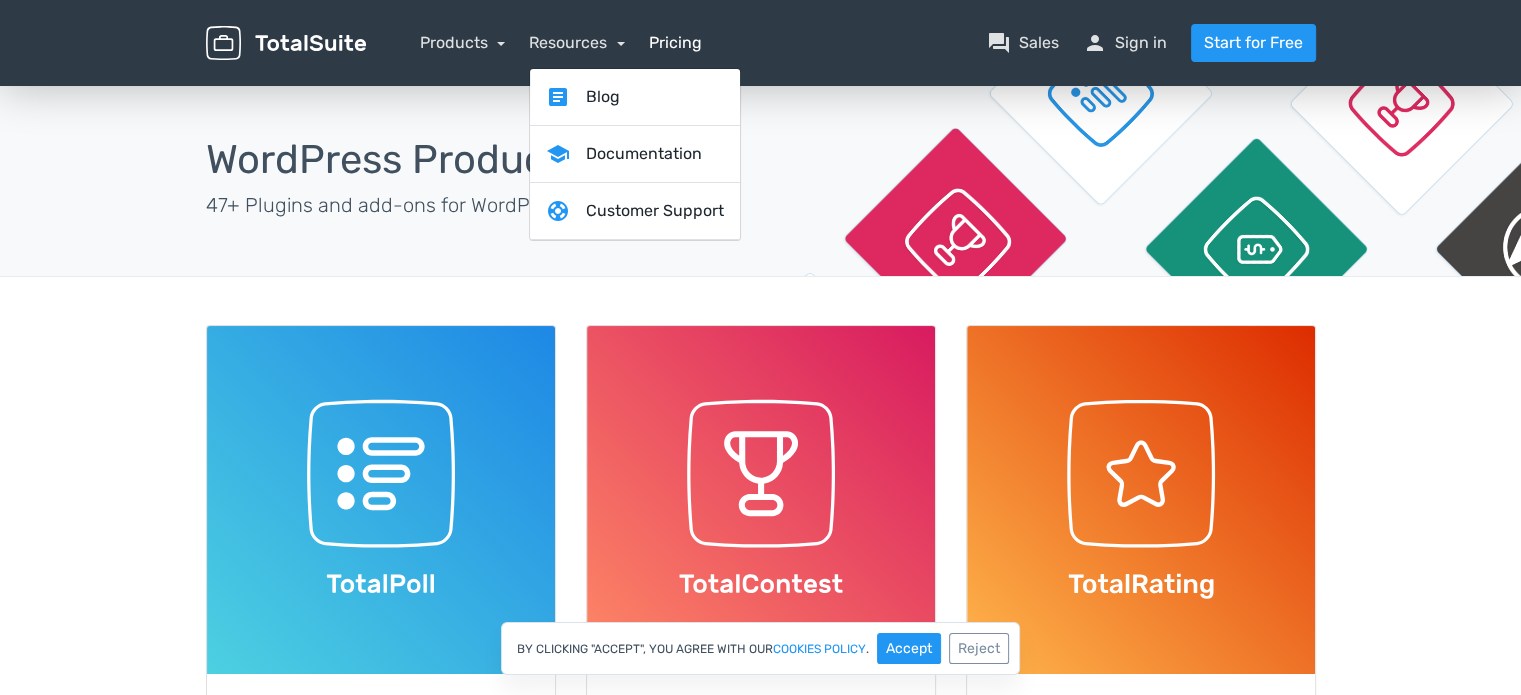 drag, startPoint x: 696, startPoint y: 25, endPoint x: 688, endPoint y: 32, distance: 10.630146 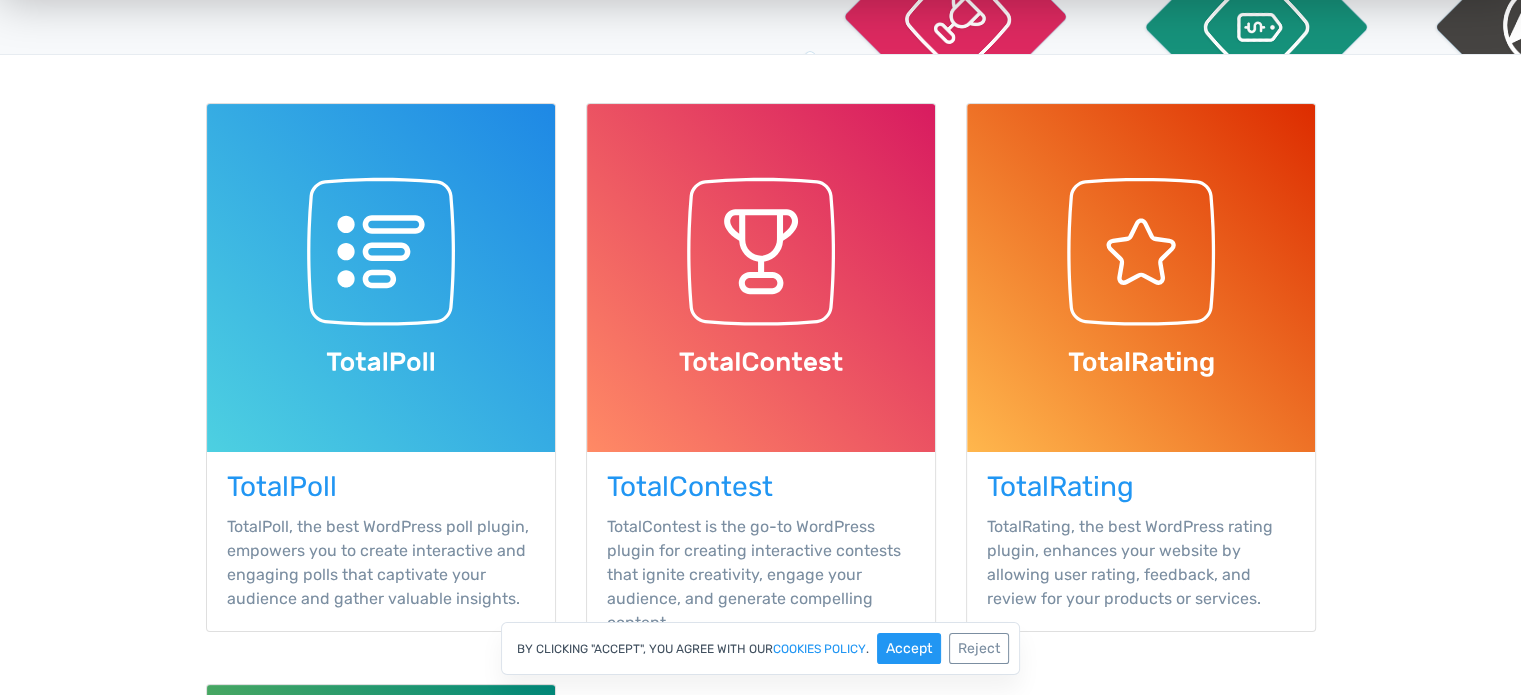 scroll, scrollTop: 0, scrollLeft: 0, axis: both 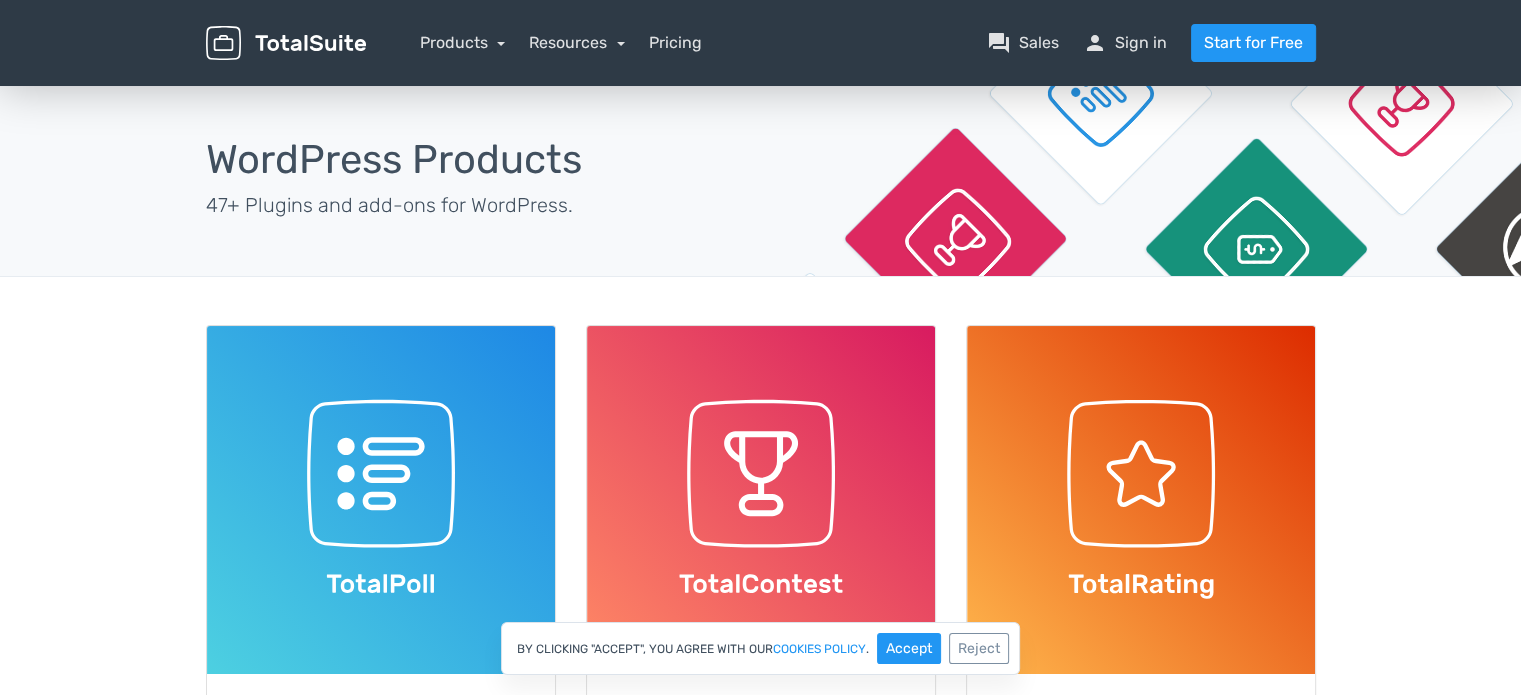 drag, startPoint x: 680, startPoint y: 11, endPoint x: 684, endPoint y: 23, distance: 12.649111 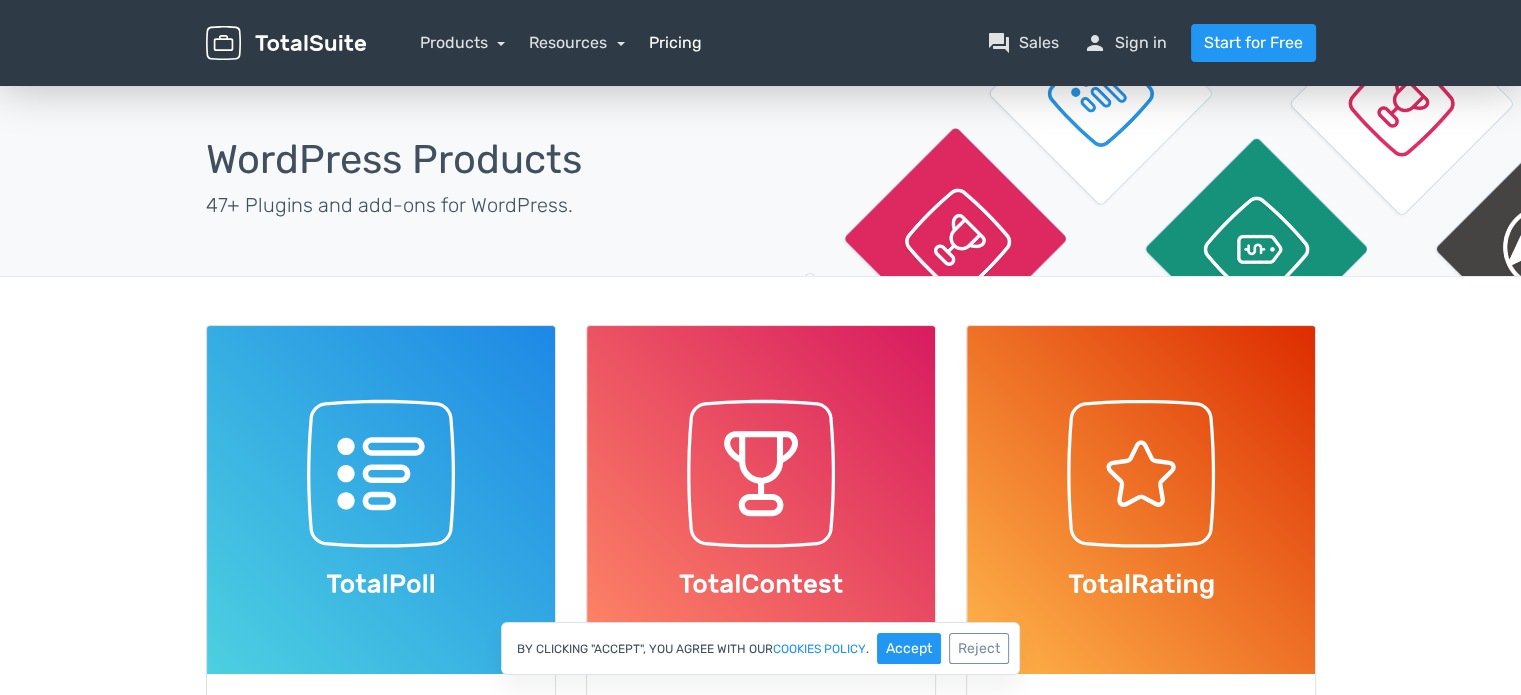 click on "Pricing" at bounding box center (675, 43) 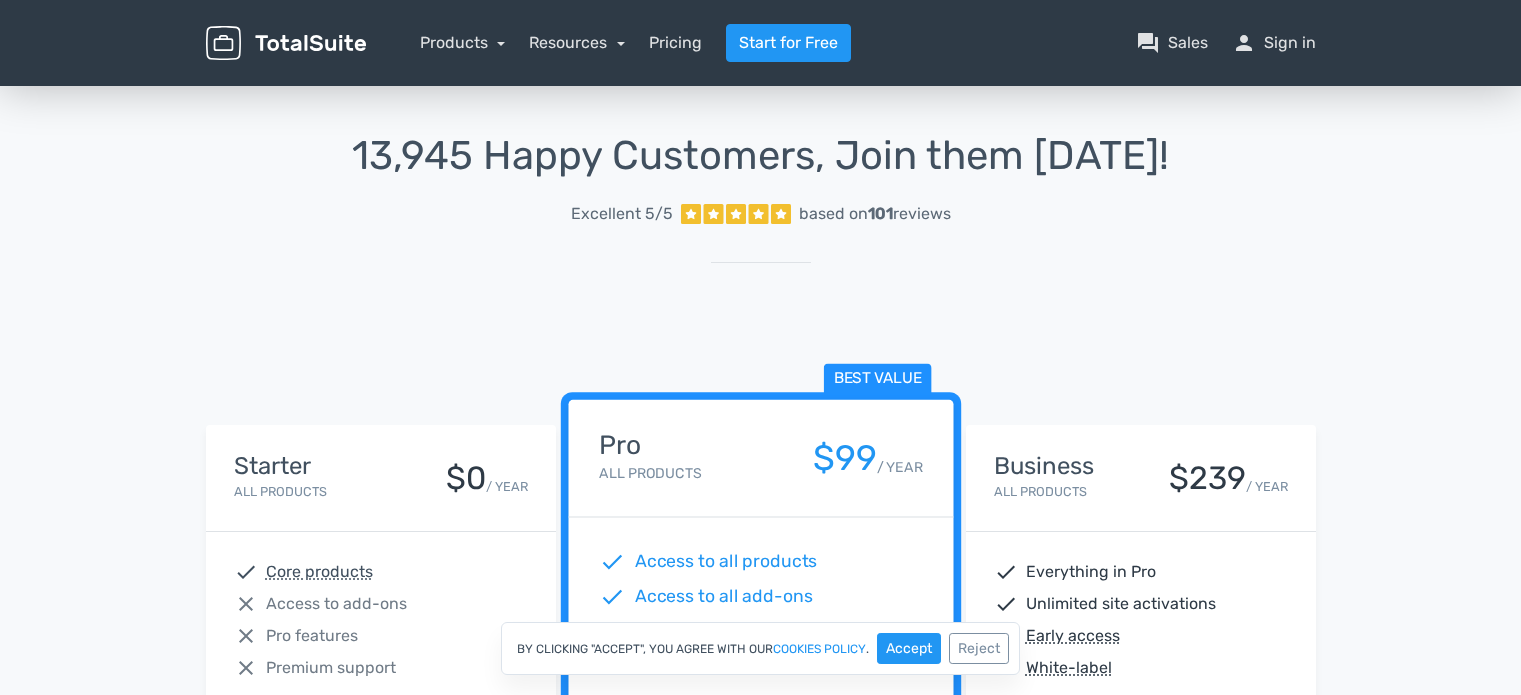 scroll, scrollTop: 0, scrollLeft: 0, axis: both 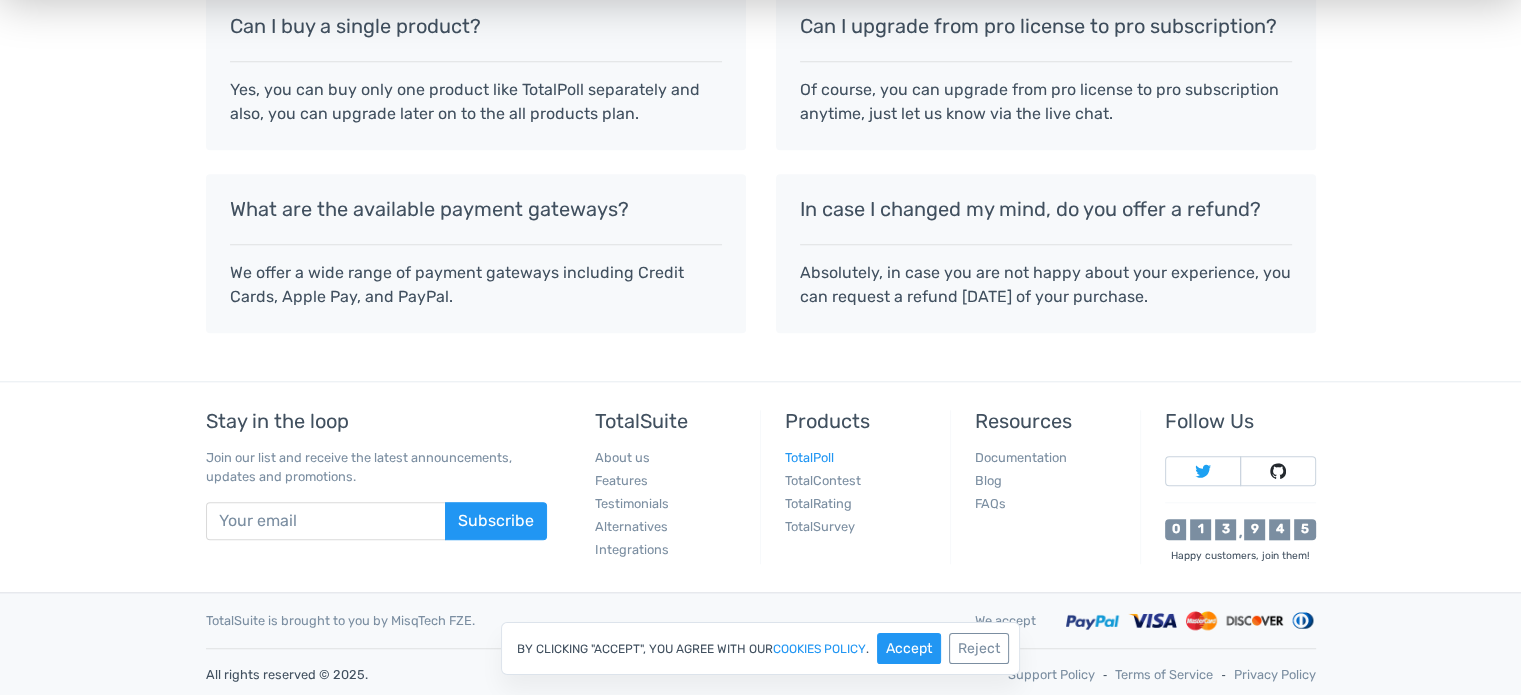 click on "TotalPoll" at bounding box center [809, 457] 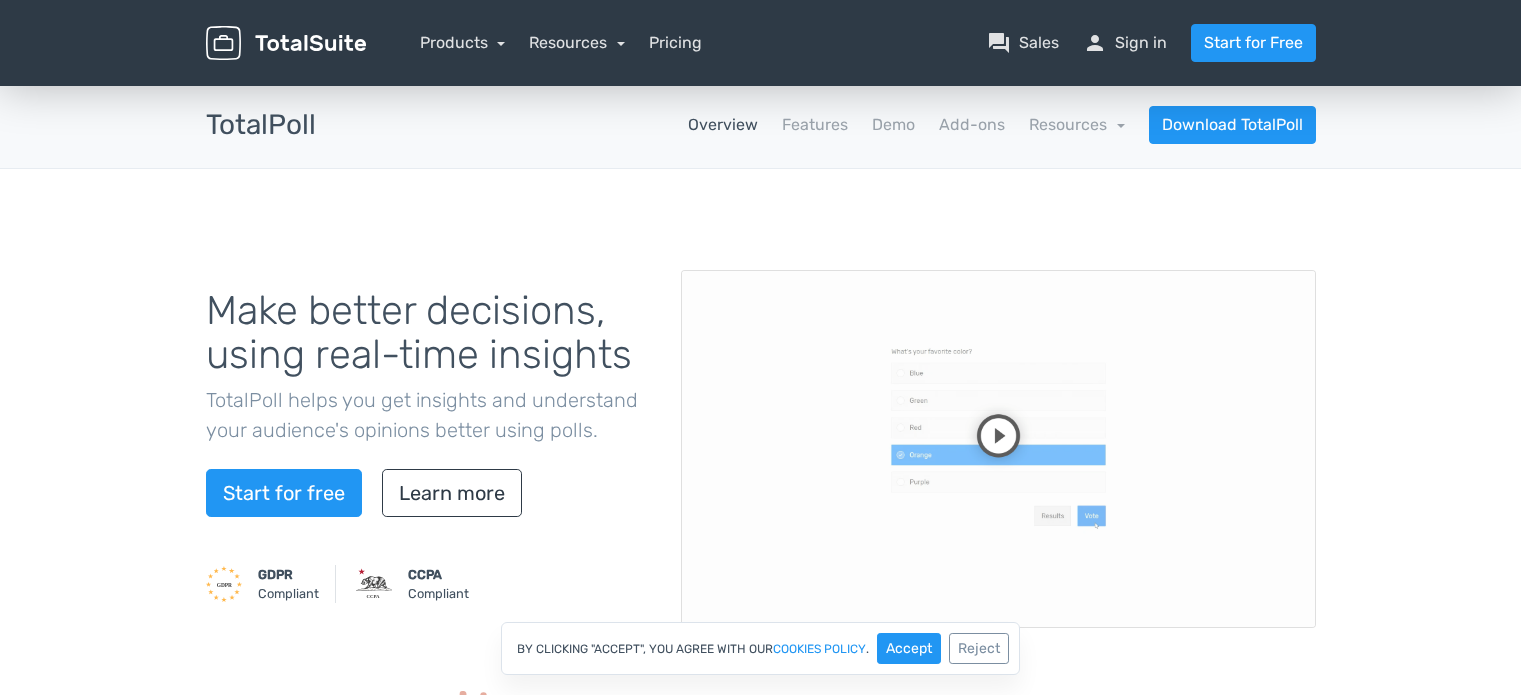scroll, scrollTop: 0, scrollLeft: 0, axis: both 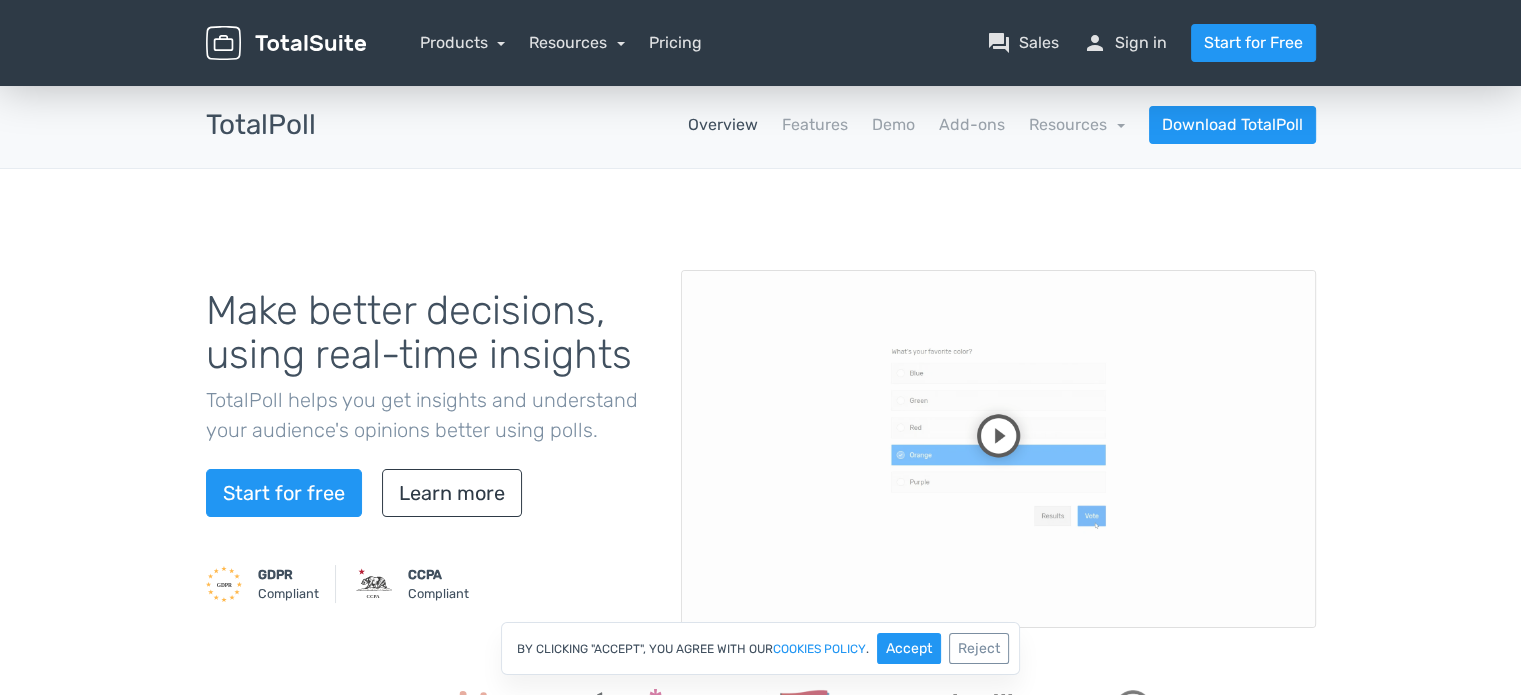 click at bounding box center [998, 449] 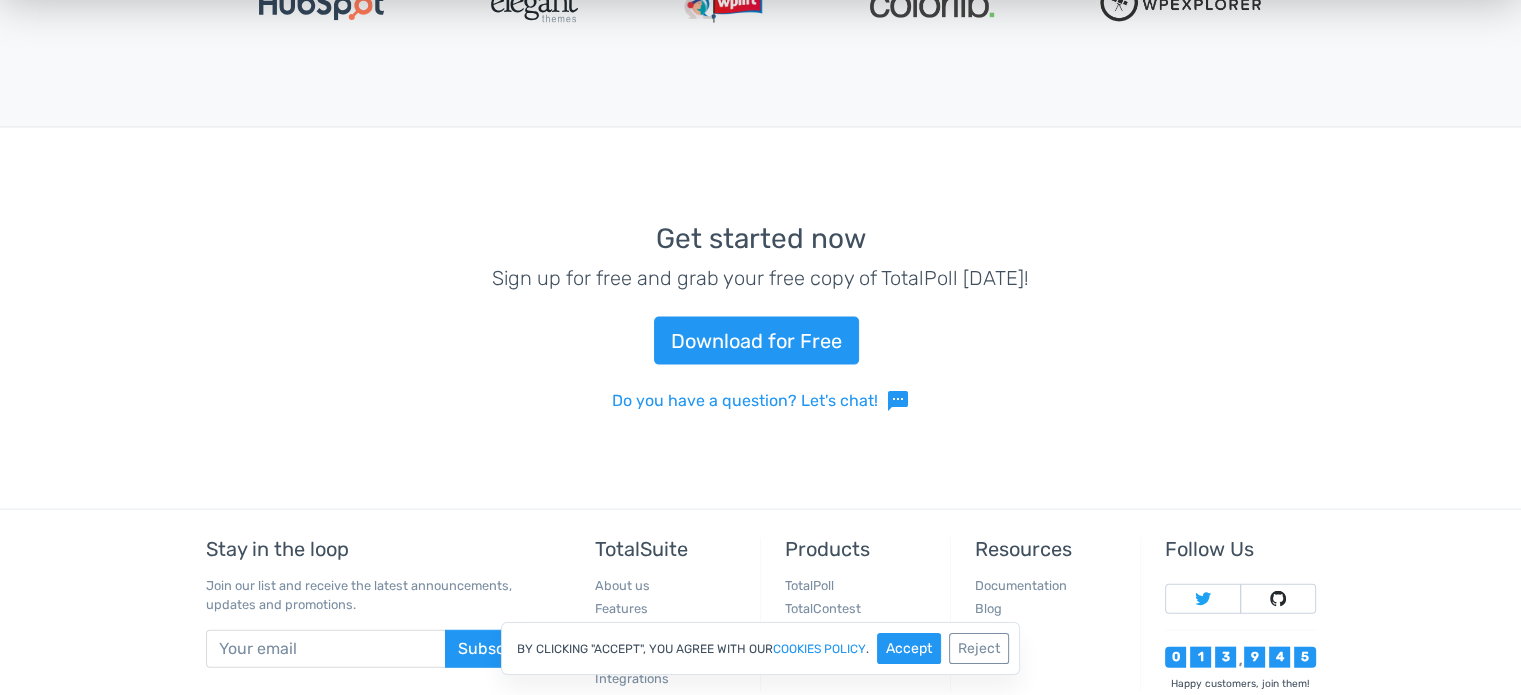 scroll, scrollTop: 4433, scrollLeft: 0, axis: vertical 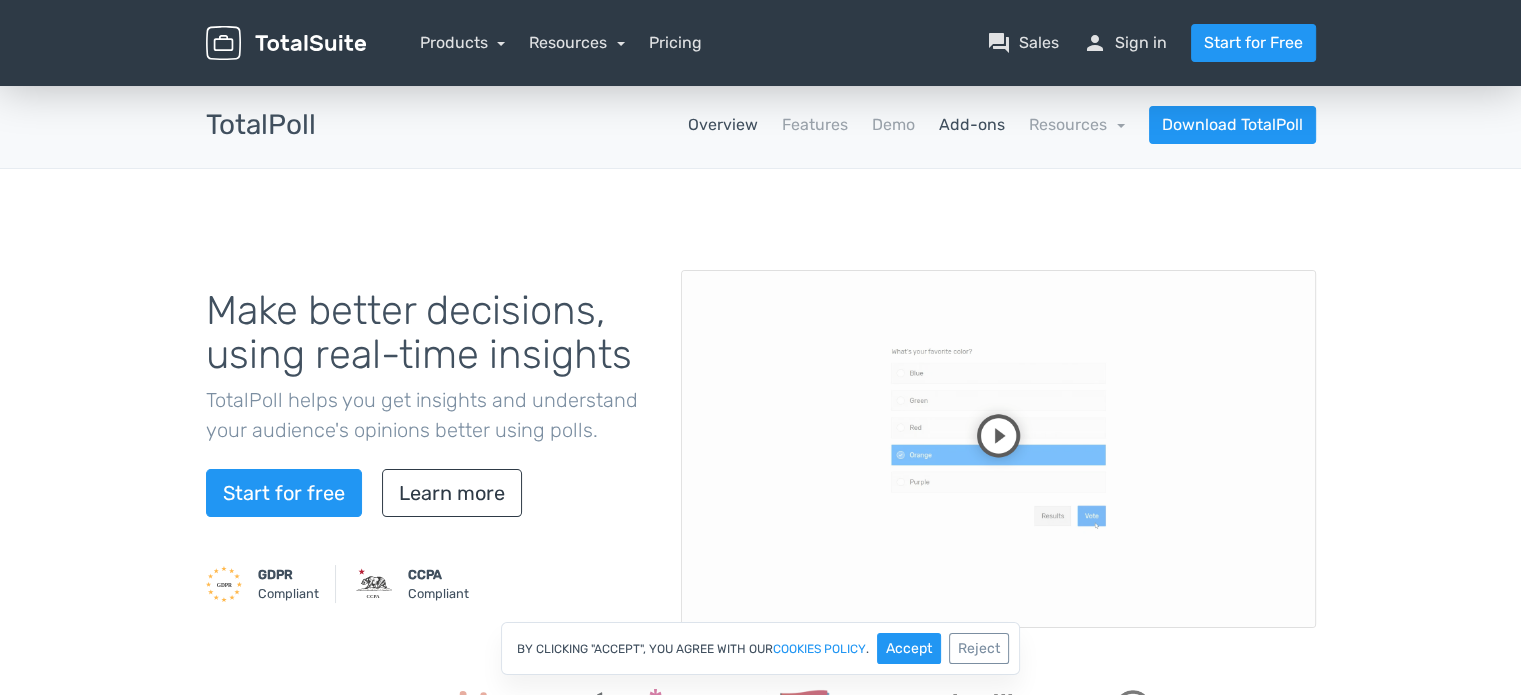 click on "Add-ons" at bounding box center [972, 125] 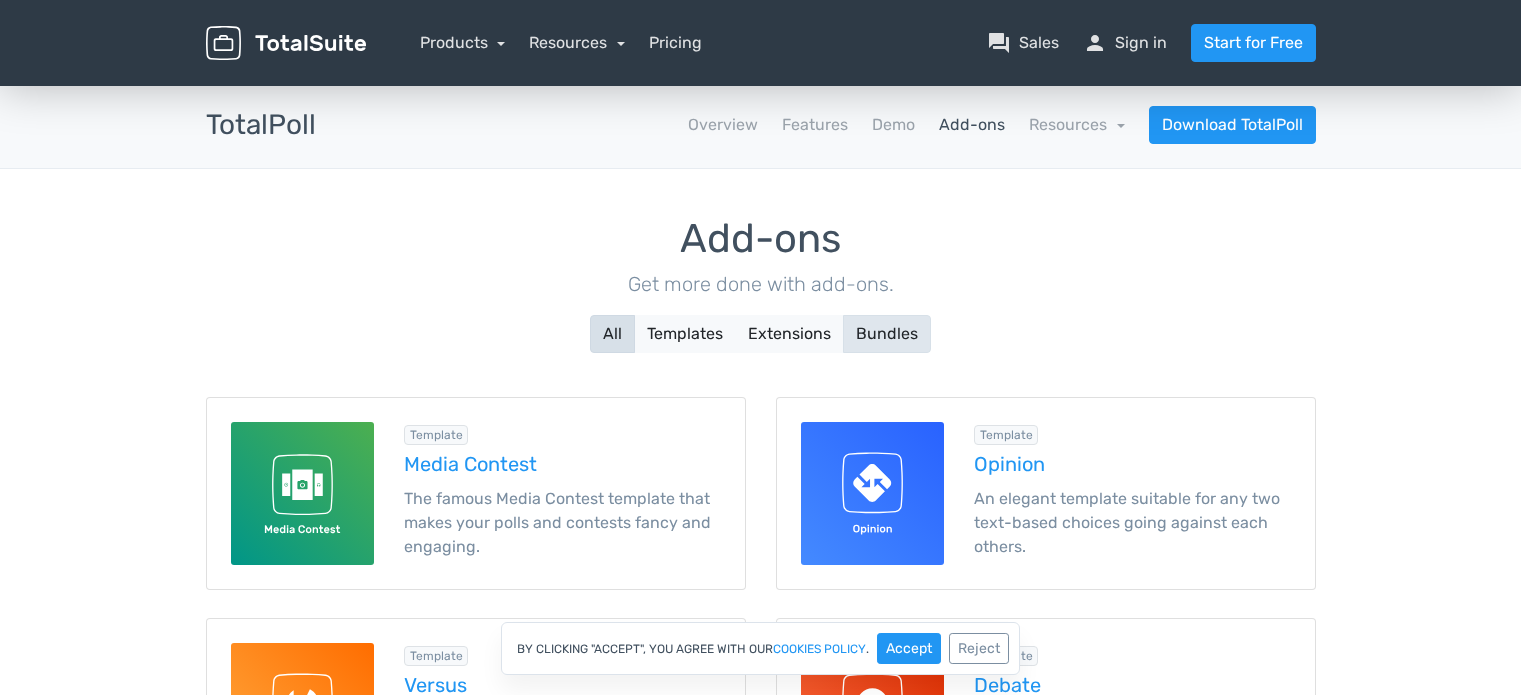 scroll, scrollTop: 0, scrollLeft: 0, axis: both 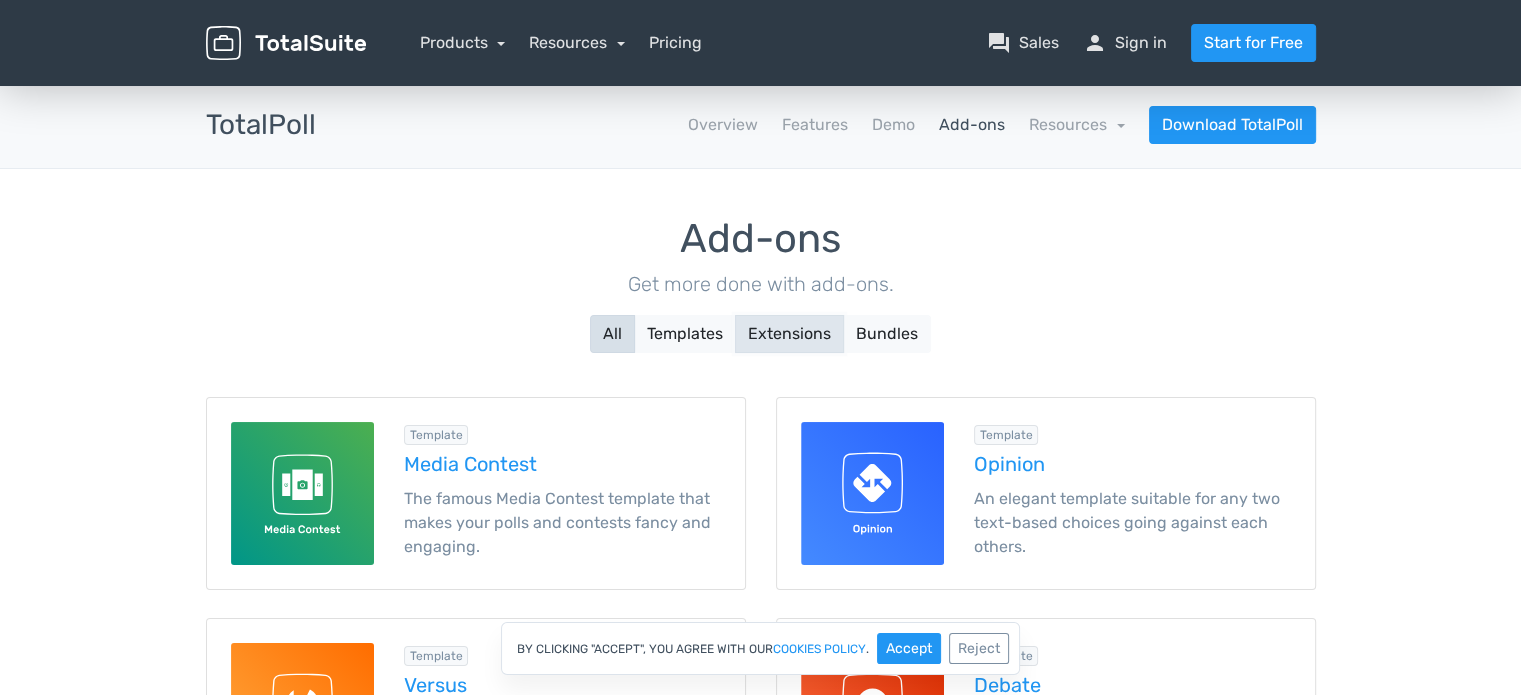 click on "Extensions" at bounding box center (789, 334) 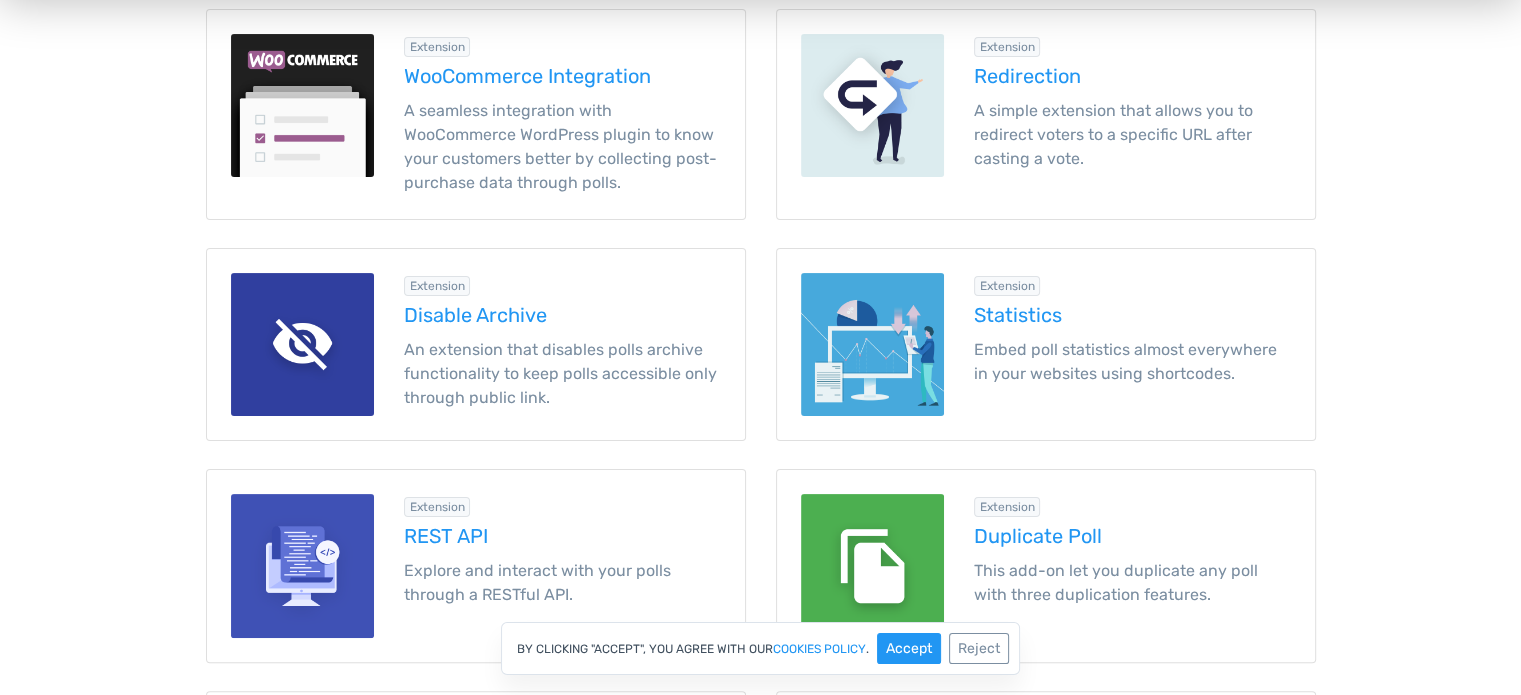 scroll, scrollTop: 400, scrollLeft: 0, axis: vertical 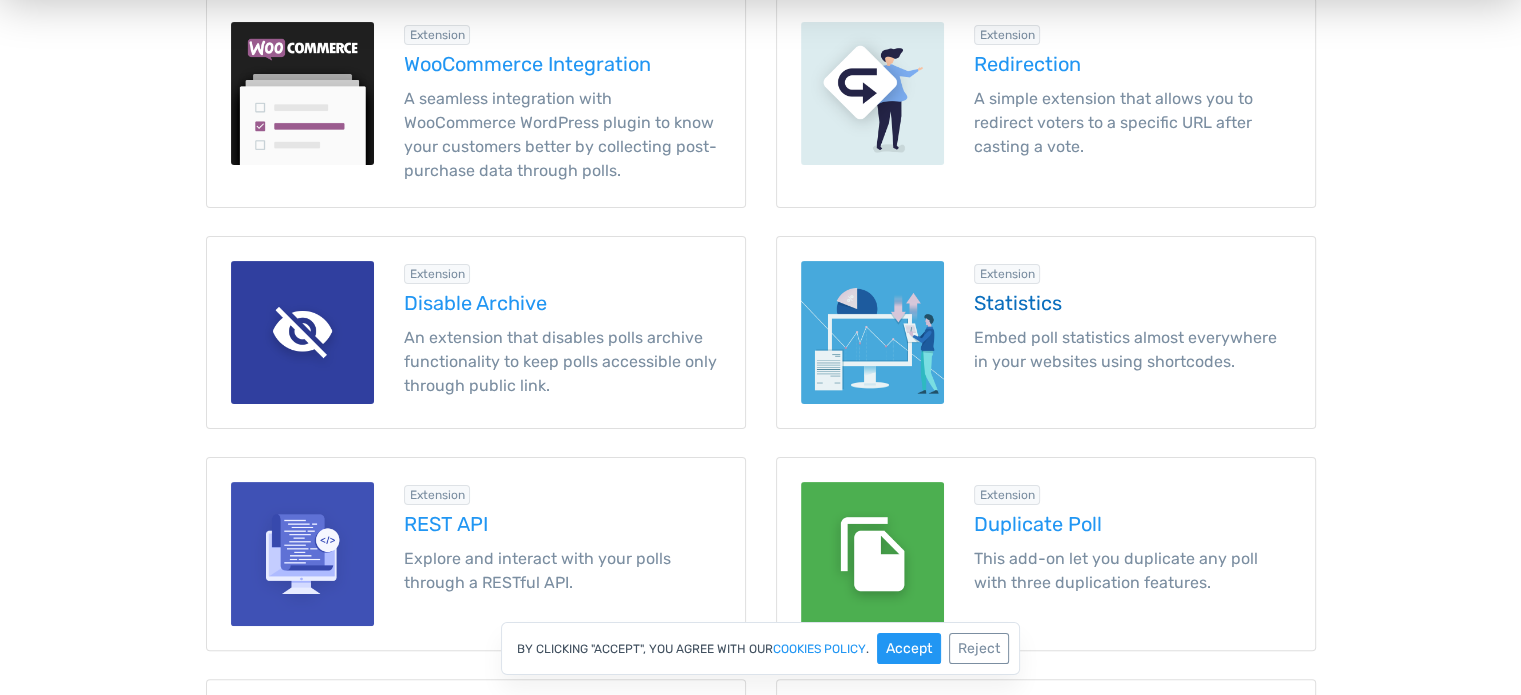 click at bounding box center [872, 332] 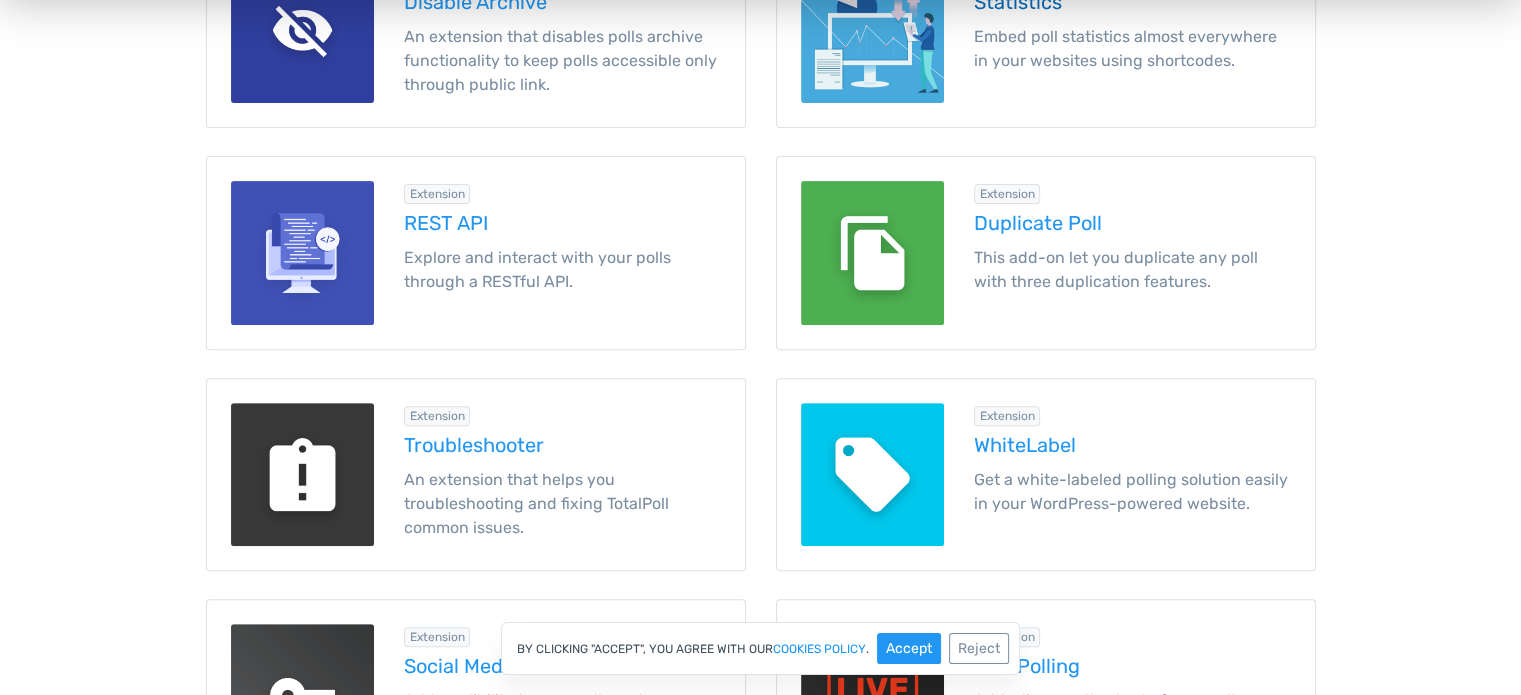 scroll, scrollTop: 800, scrollLeft: 0, axis: vertical 